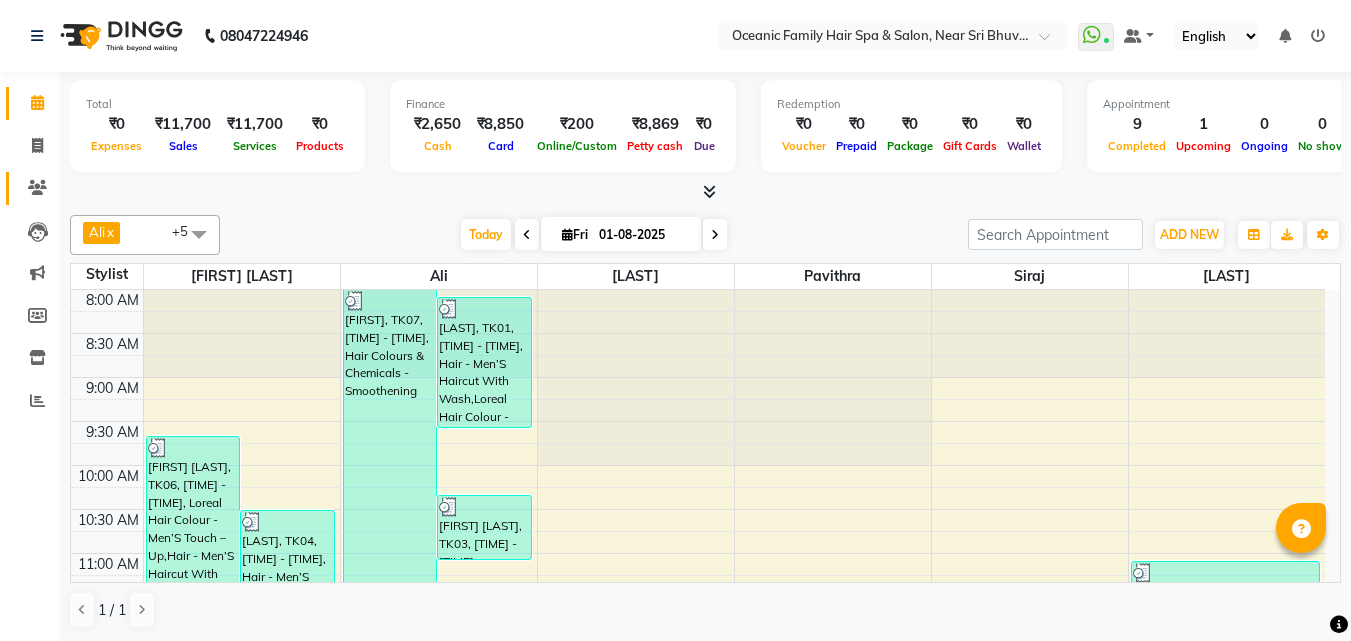 scroll, scrollTop: 0, scrollLeft: 0, axis: both 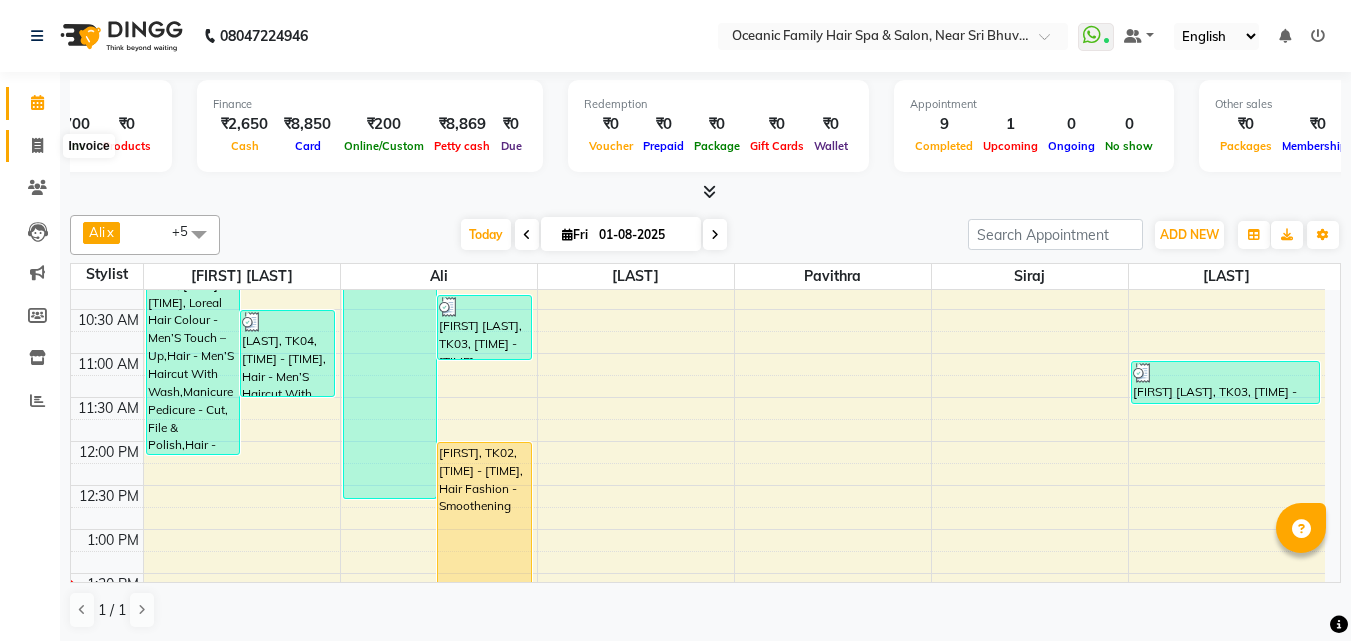 click 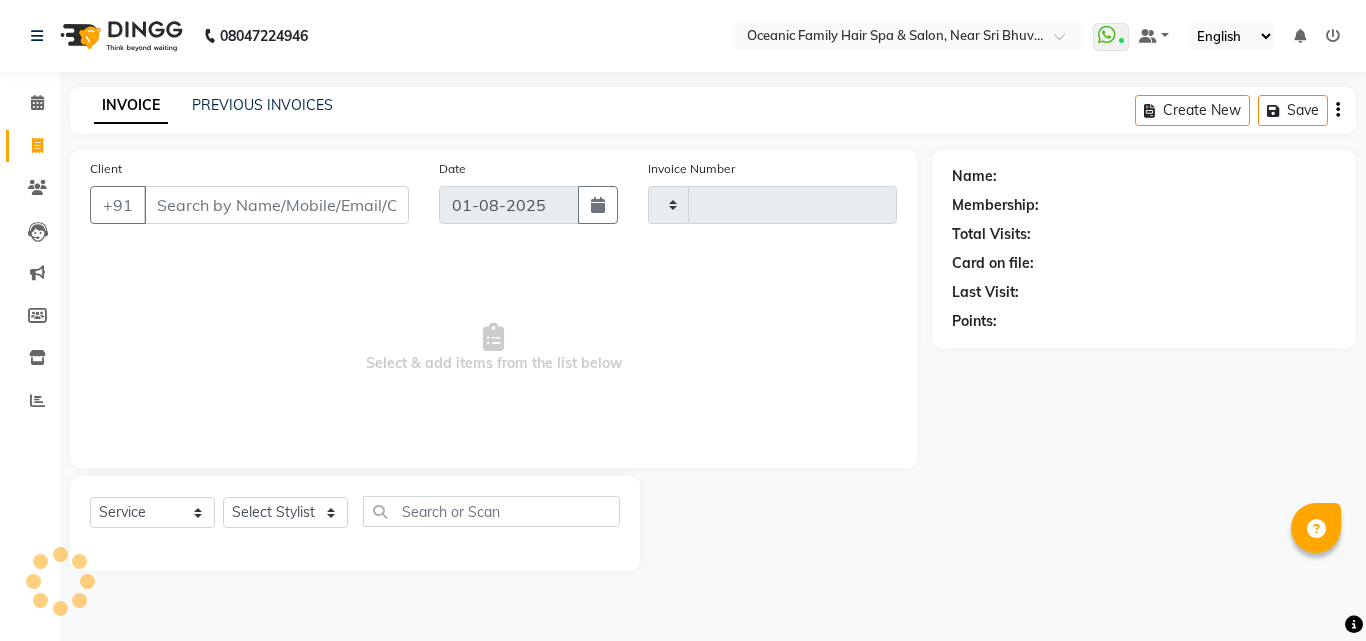 type on "2464" 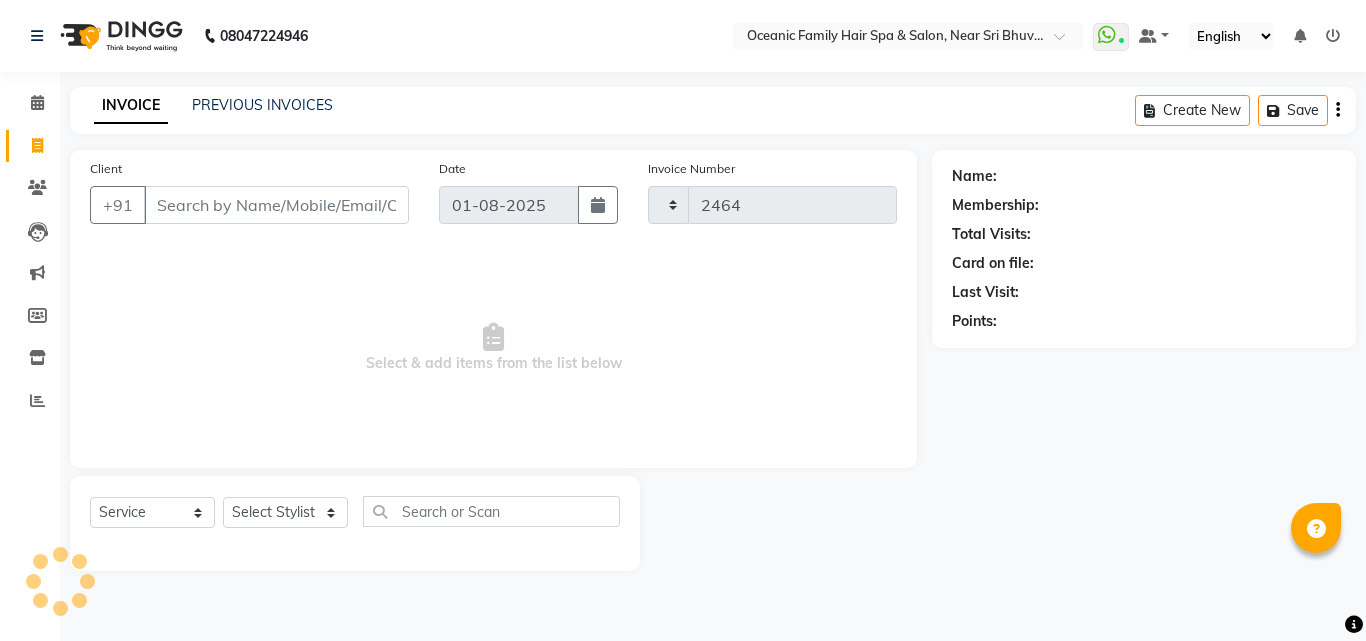 select on "4366" 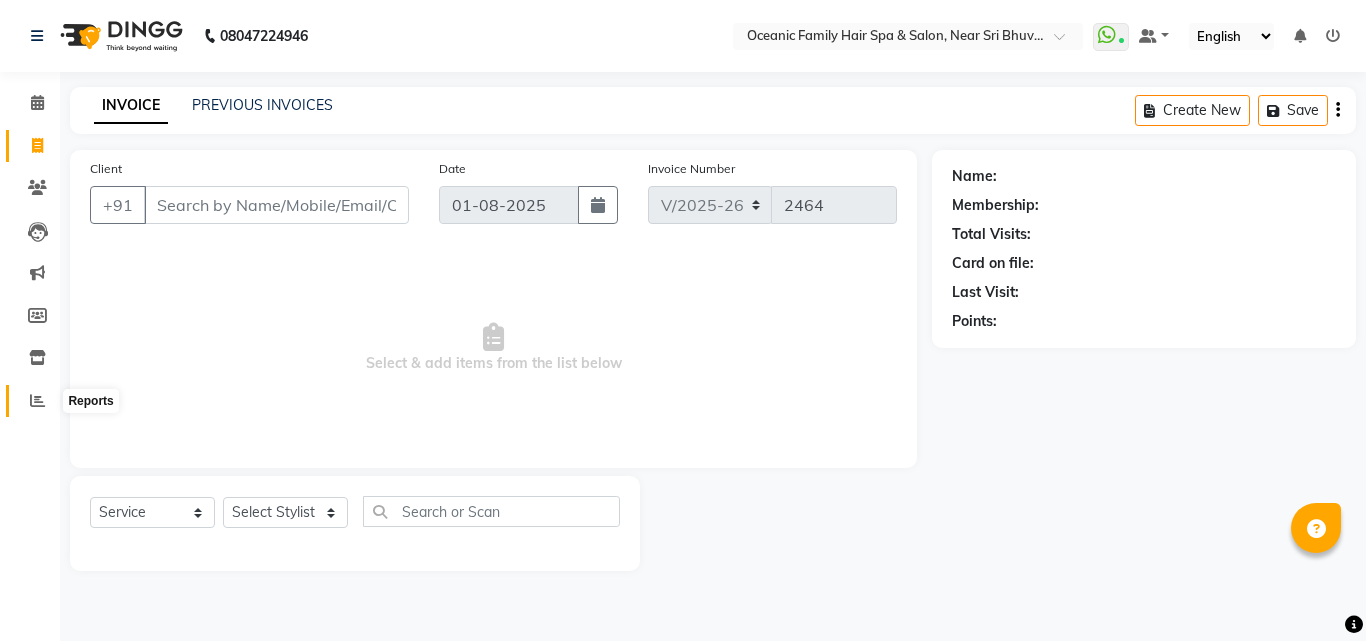 click 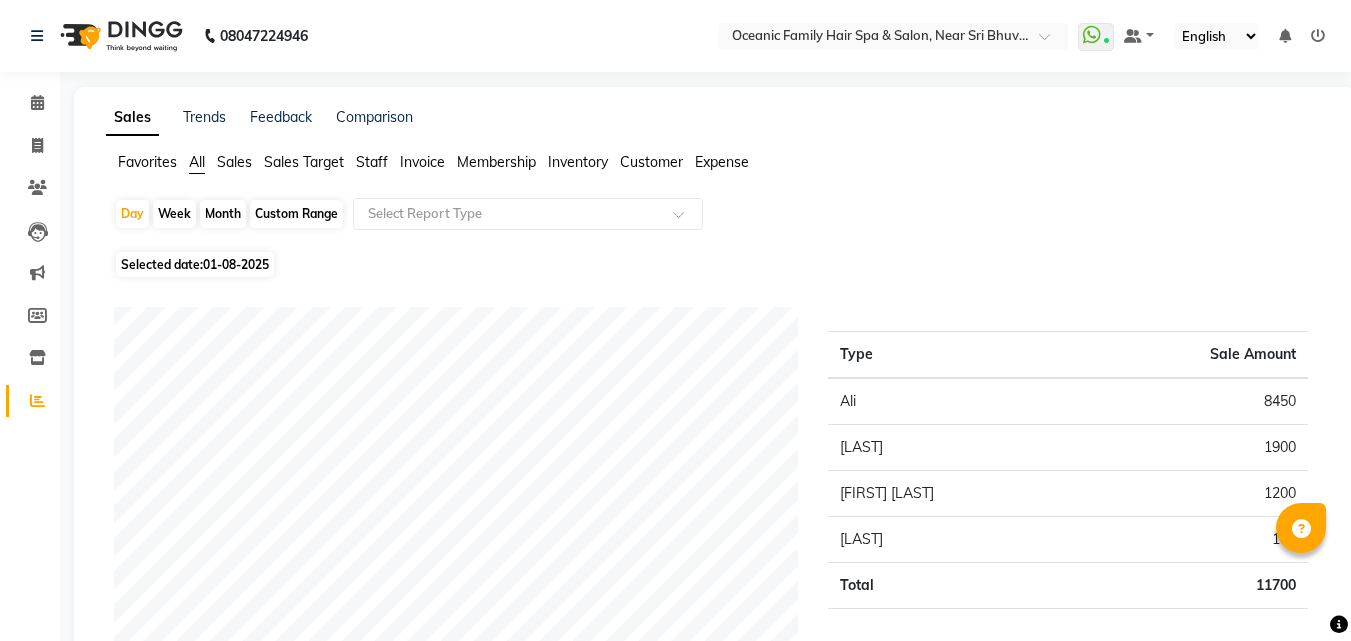 click on "Staff" 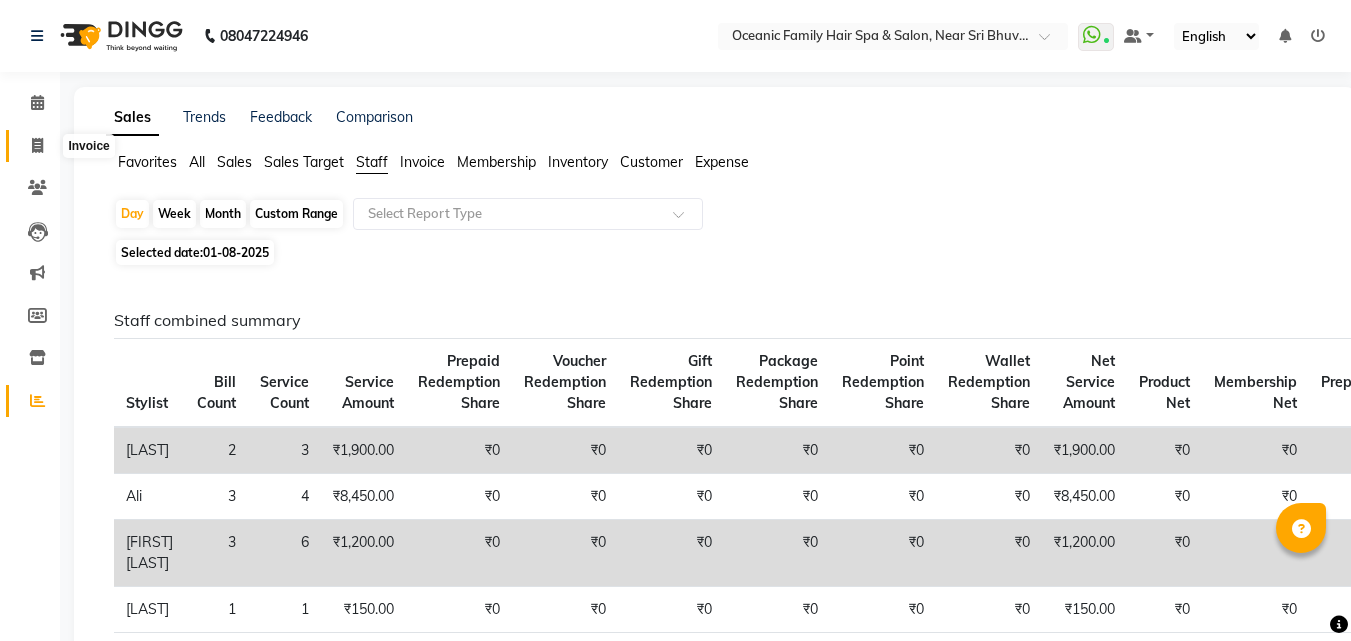 click 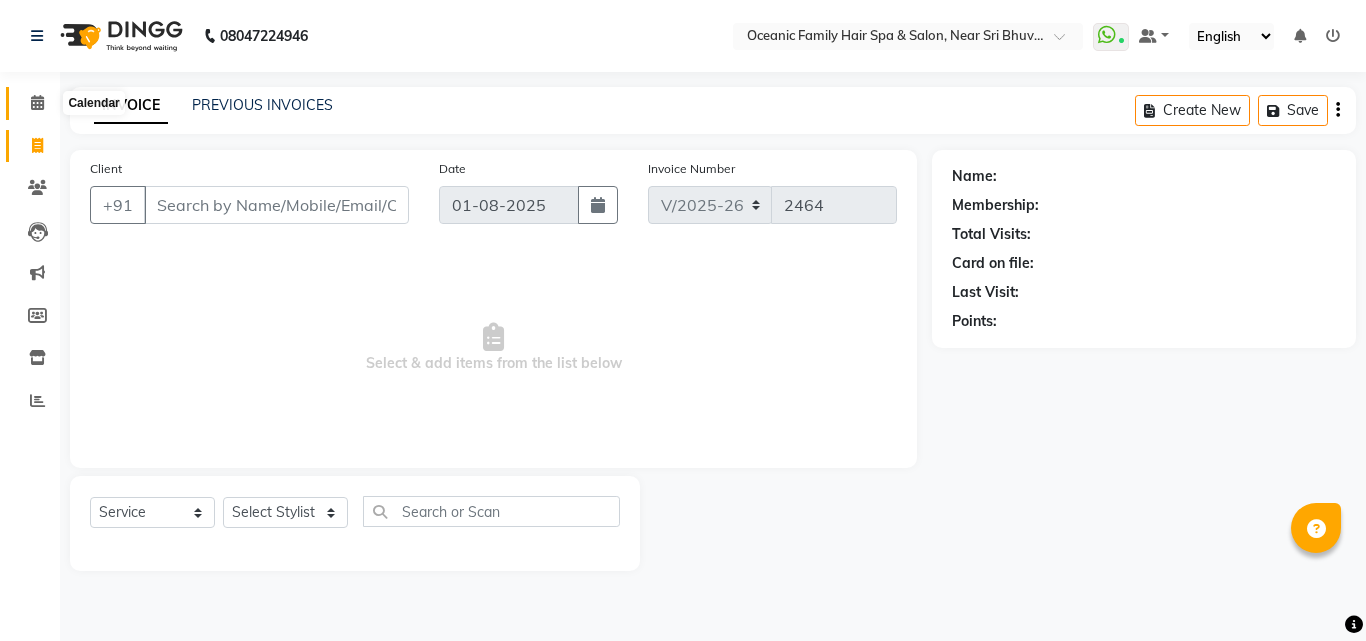 click 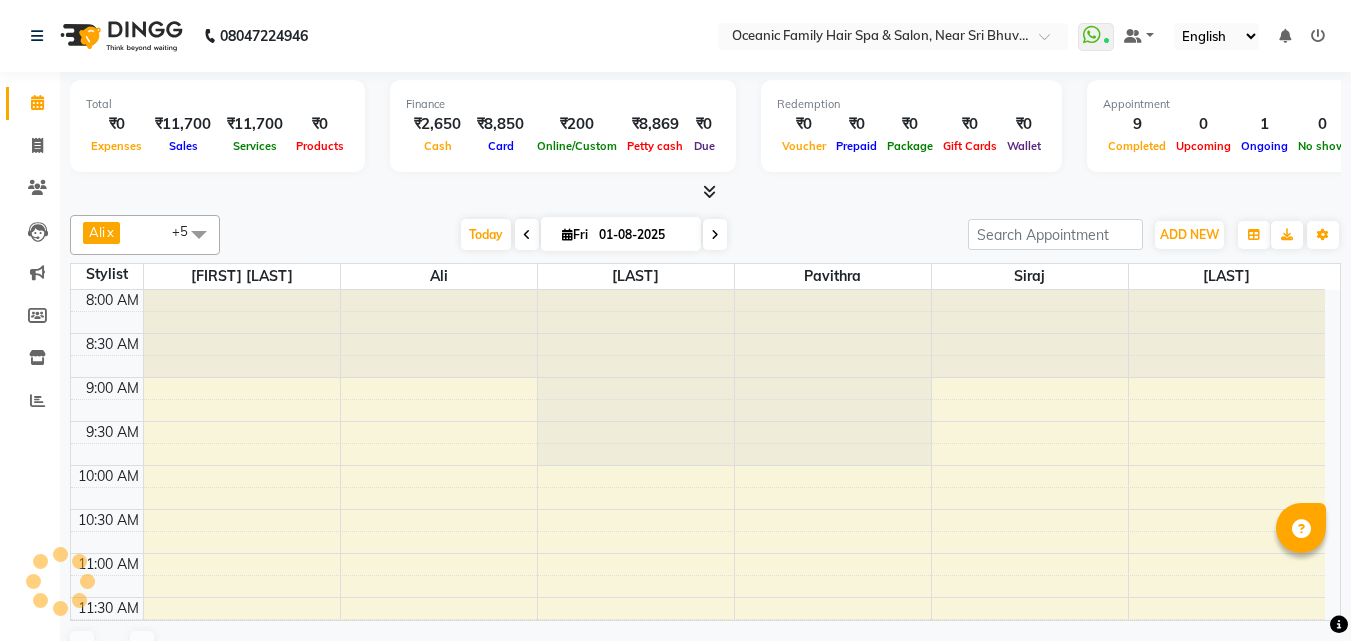 scroll, scrollTop: 0, scrollLeft: 0, axis: both 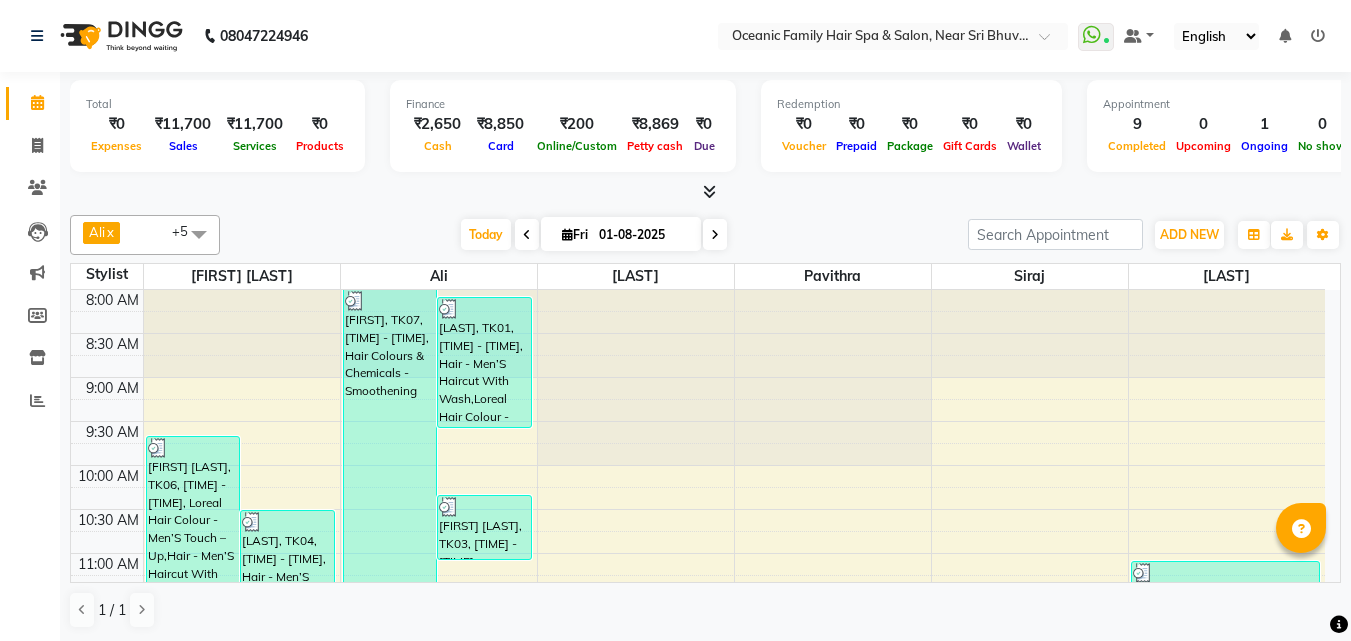 click on "[PHONE] Select Location × Oceanic Family Hair Spa & Salon, Near Sri Bhuvanendra College  WhatsApp Status  ✕ Status:  Connected Most Recent Message: [DATE]     [TIME] Recent Service Activity: [DATE]     [TIME] Default Panel My Panel English ENGLISH Español العربية मराठी हिंदी ગુજરાતી தமிழ் 中文 Notifications nothing to show" 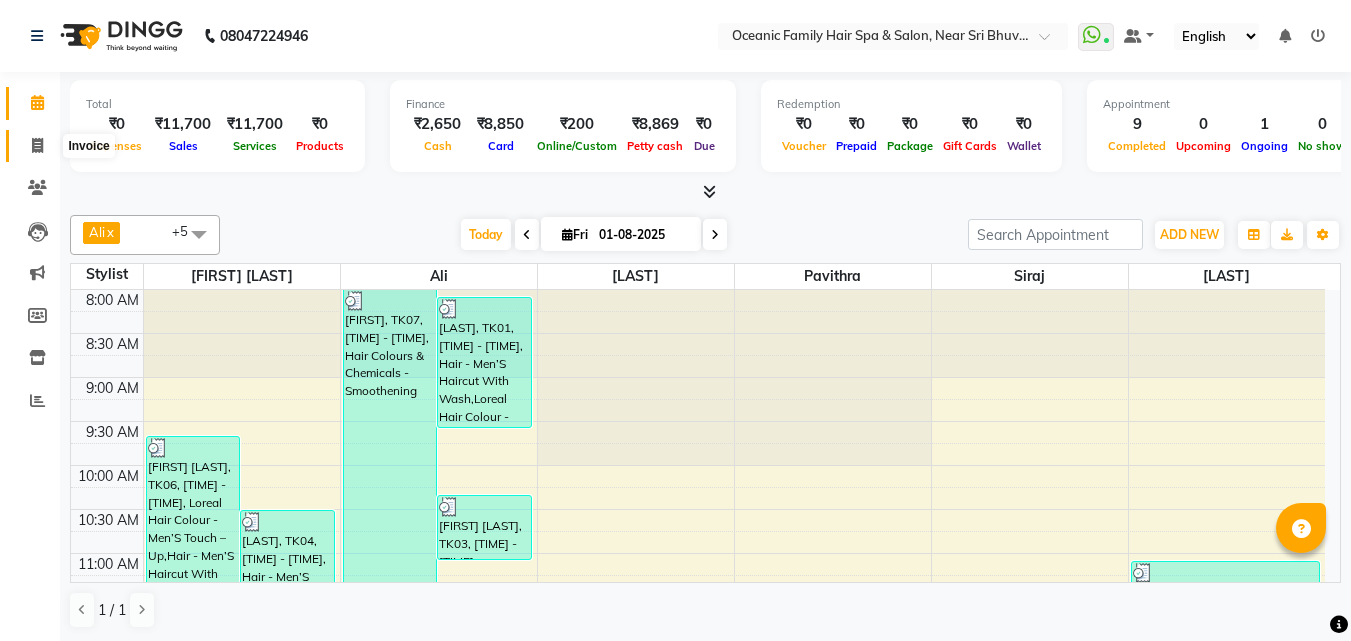 click 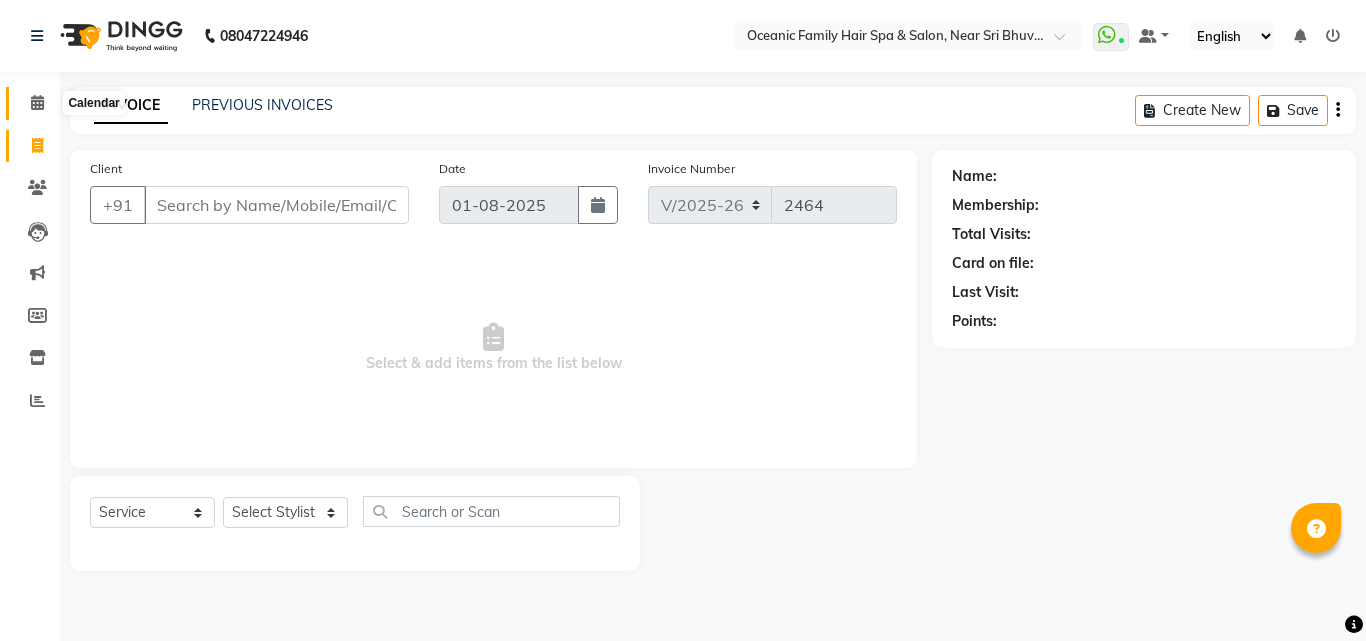 click 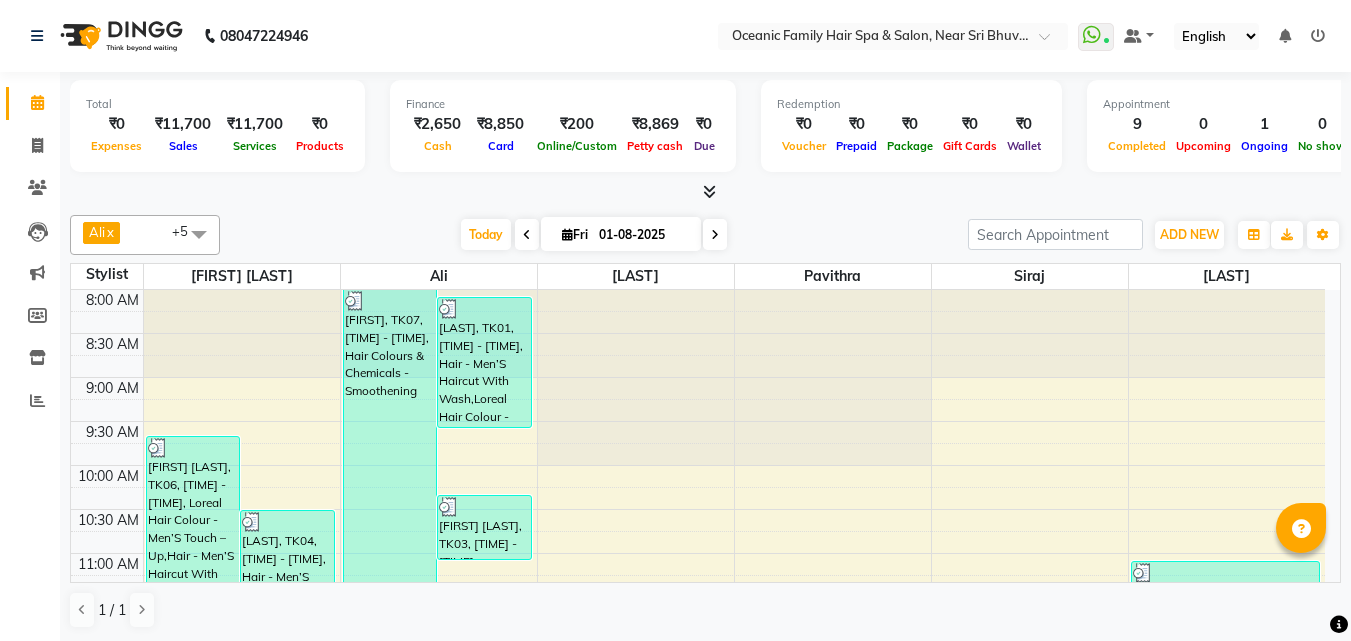 drag, startPoint x: 593, startPoint y: 25, endPoint x: 499, endPoint y: 32, distance: 94.26028 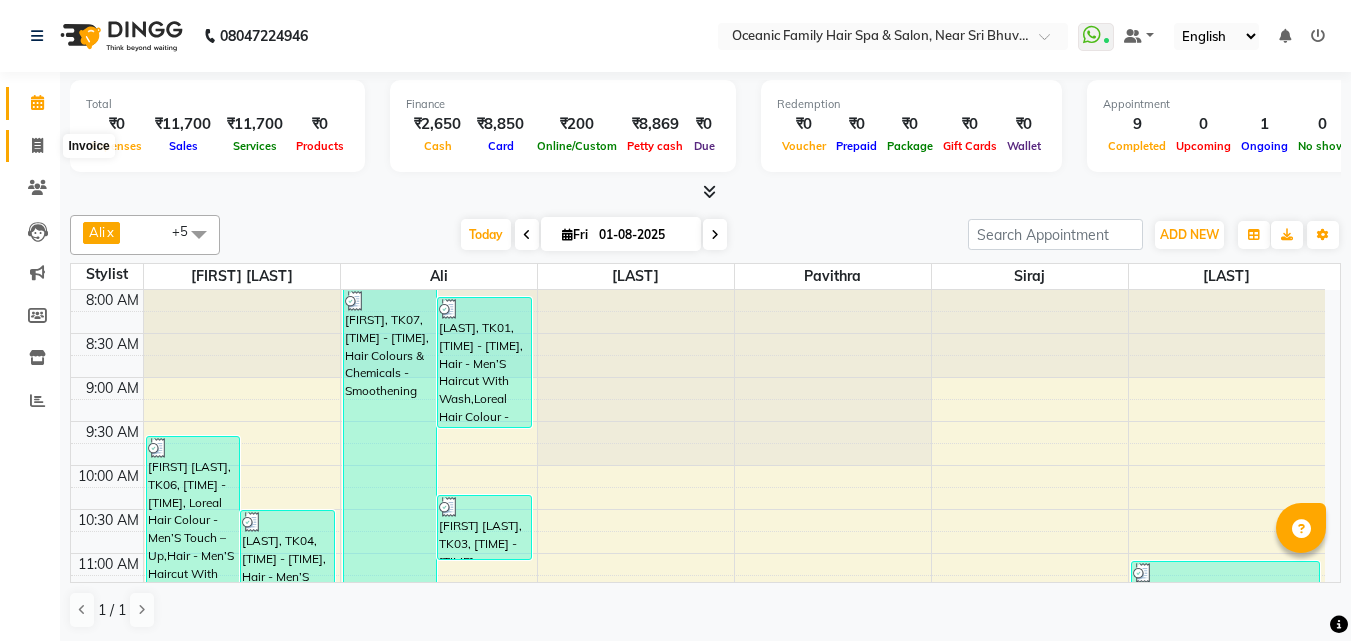 click 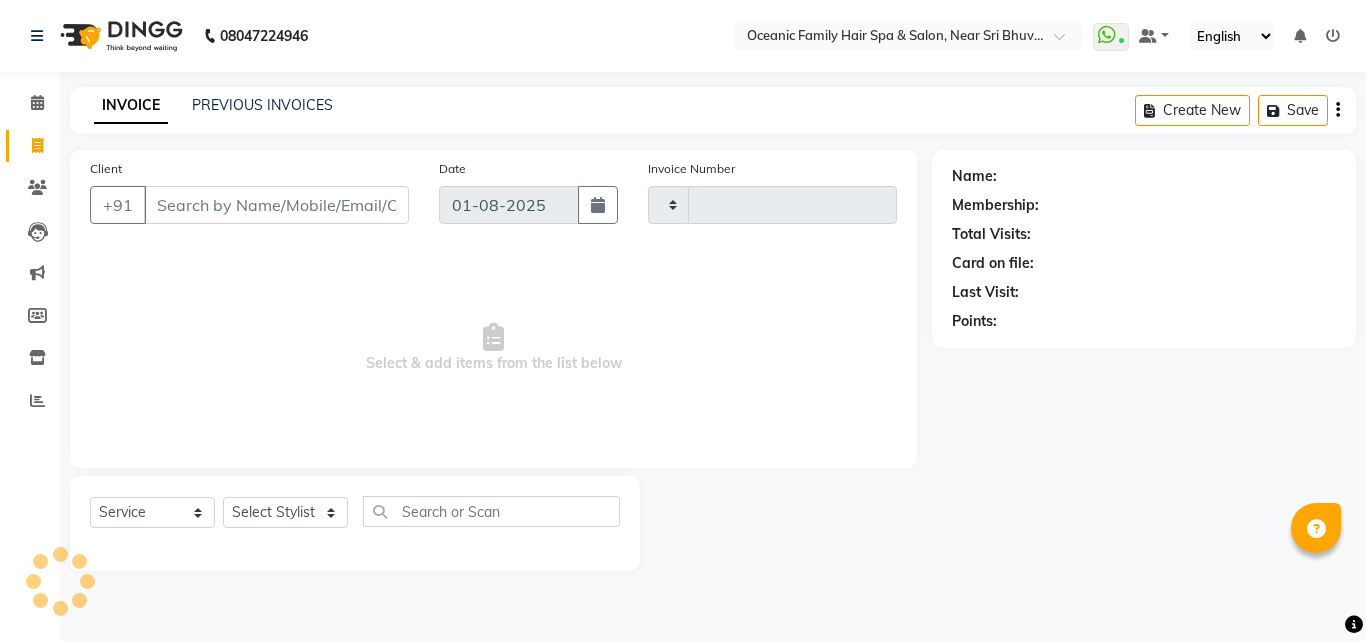 type on "2464" 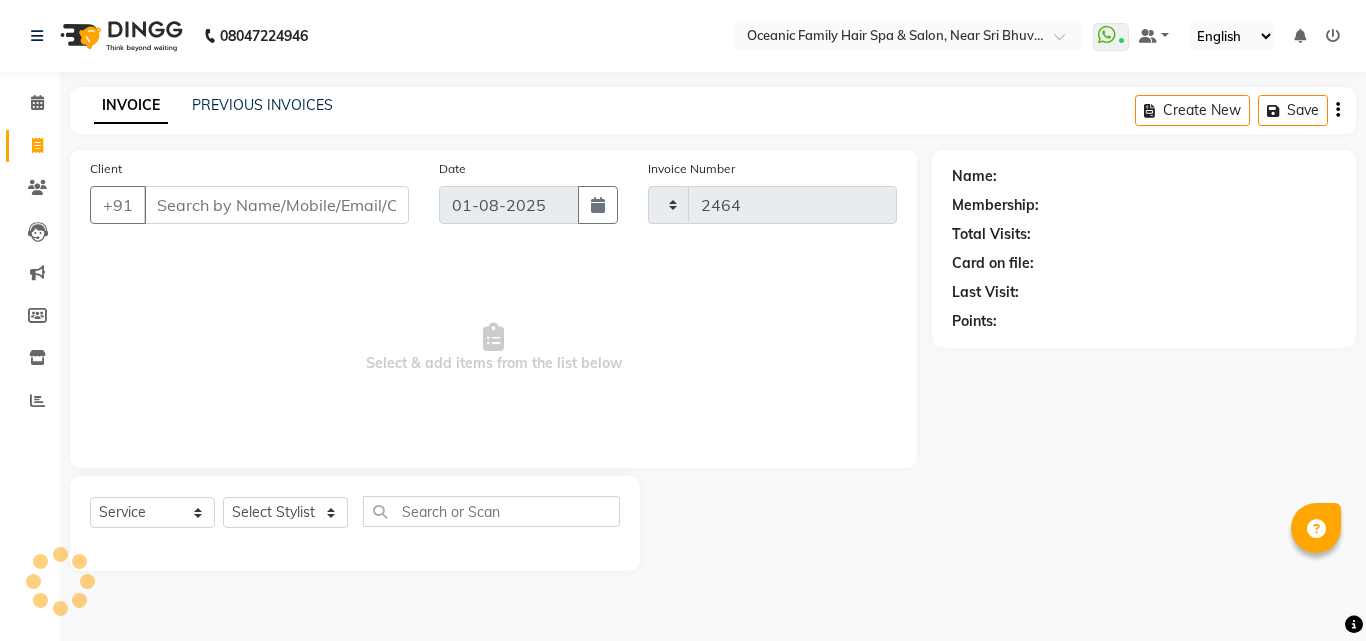 select on "4366" 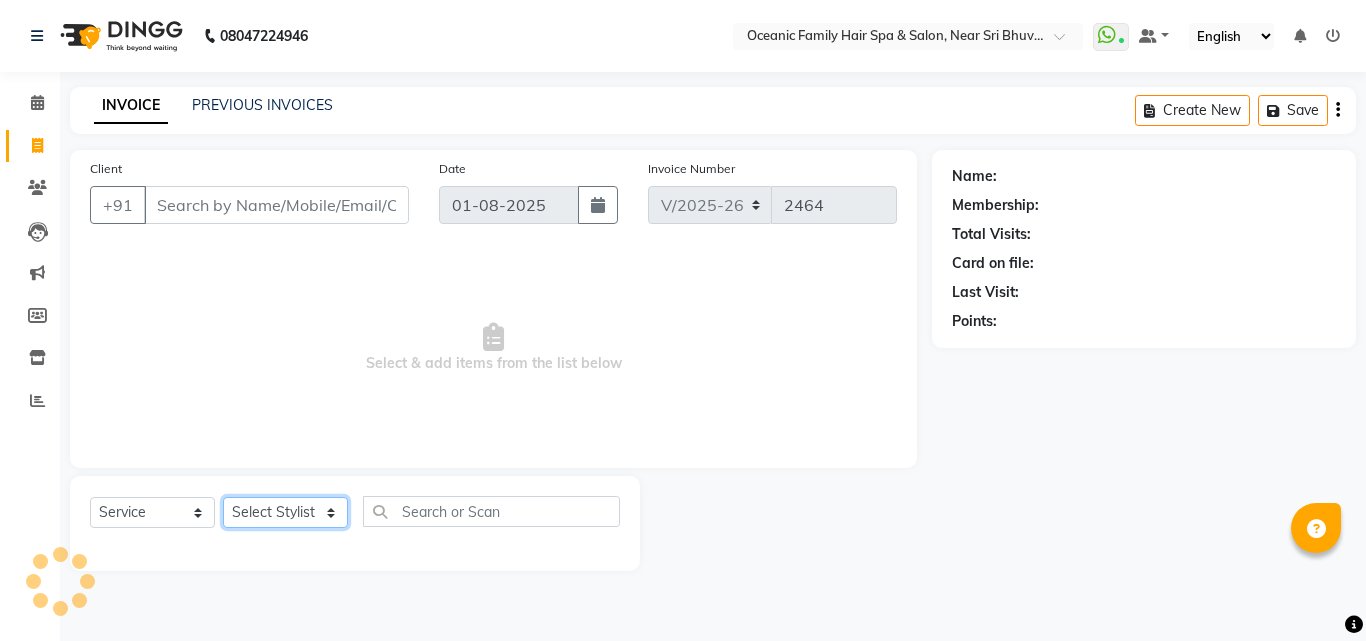 click on "Select Stylist [LAST] [LAST] [FIRST] [LAST] [FIRST] [LAST] [LAST] [LAST] [LAST]" 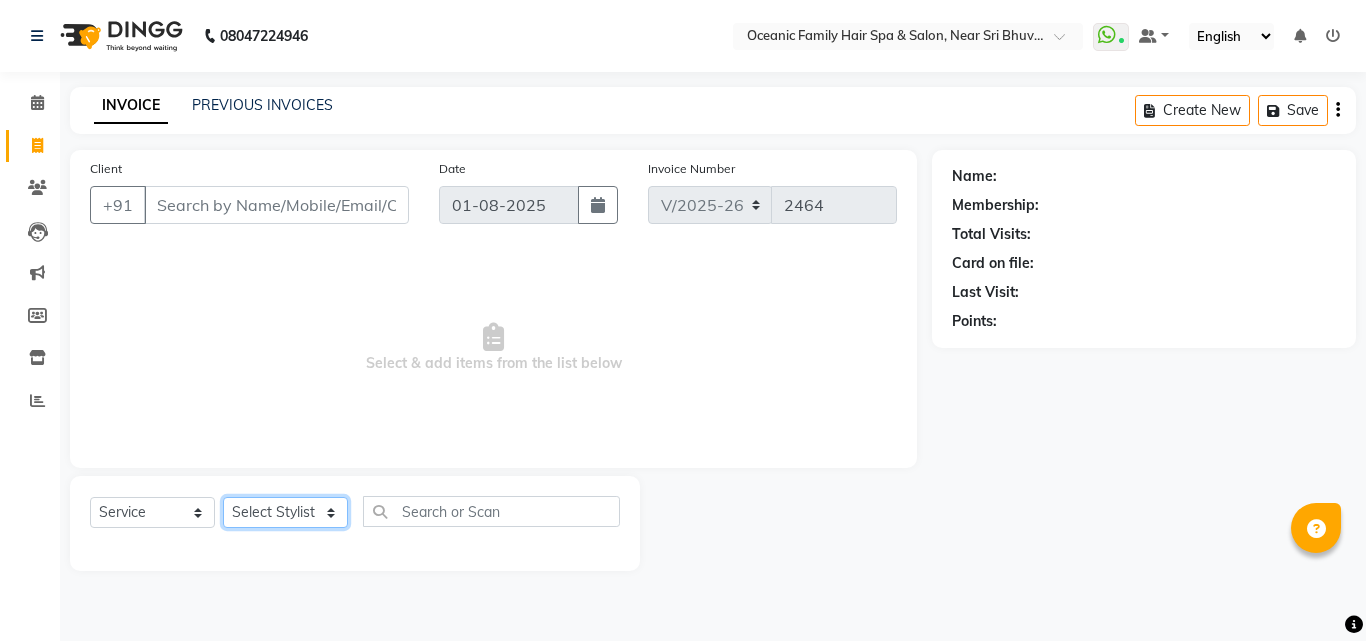 select on "23948" 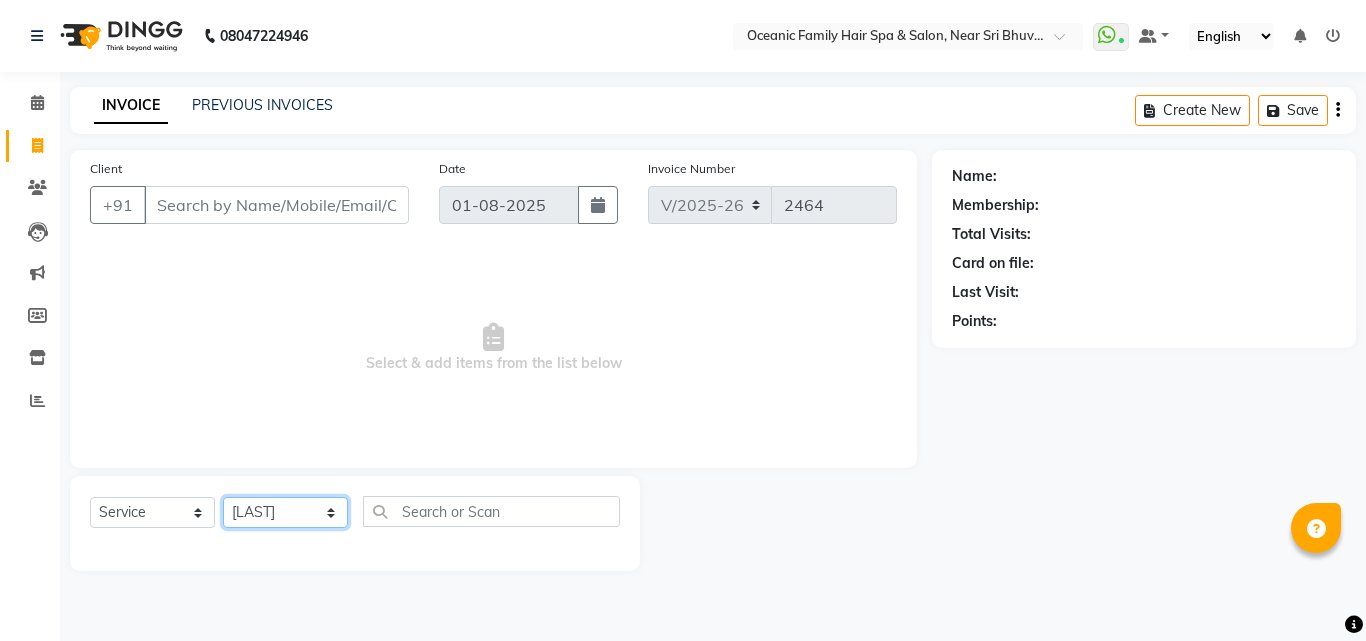 click on "Select Stylist [LAST] [LAST] [FIRST] [LAST] [FIRST] [LAST] [LAST] [LAST] [LAST]" 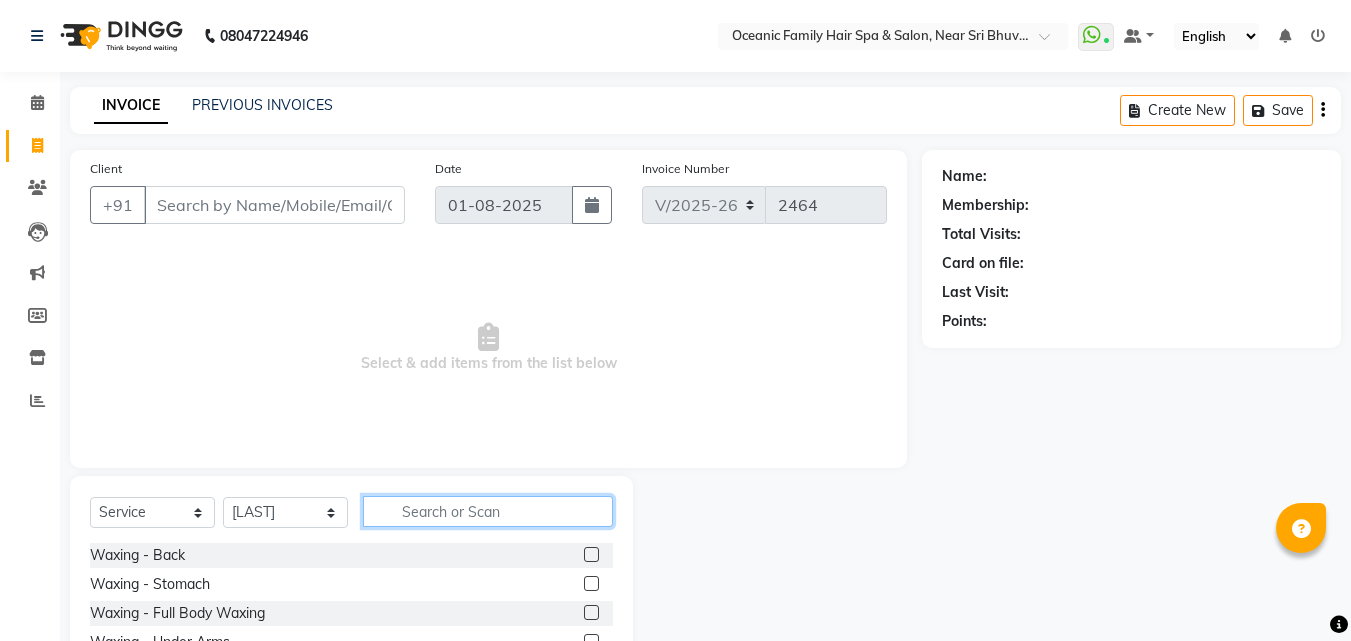 click 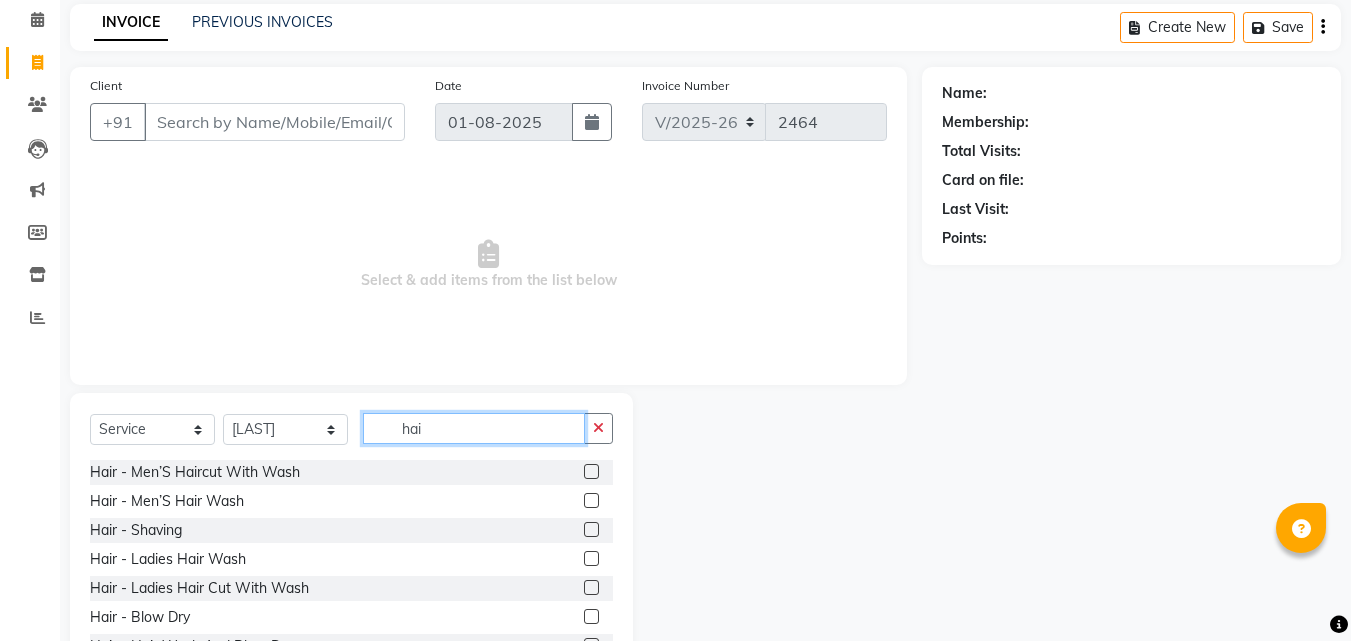 scroll, scrollTop: 160, scrollLeft: 0, axis: vertical 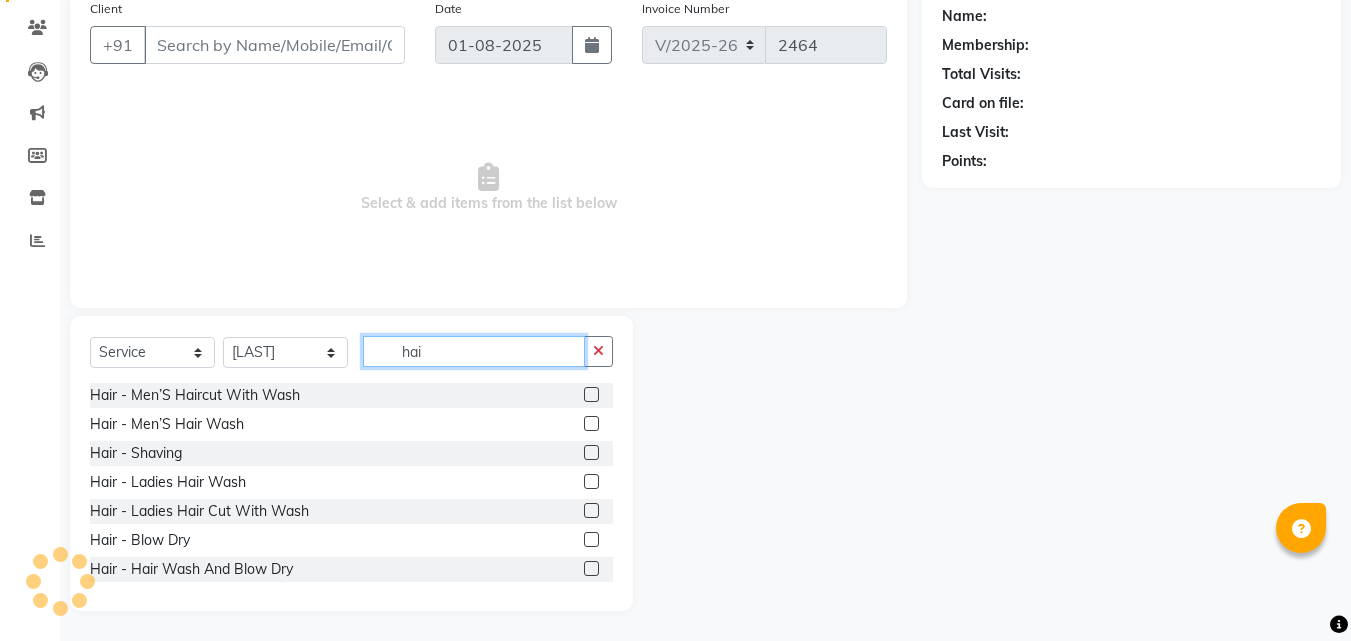 type on "hai" 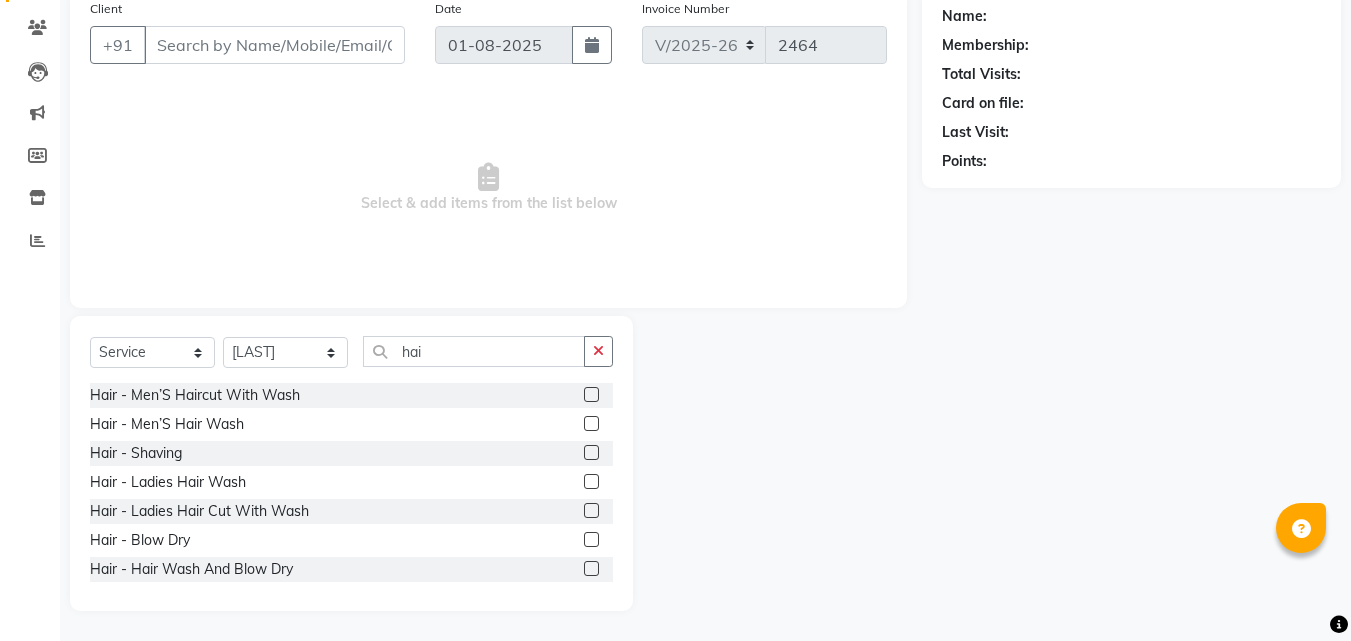 click 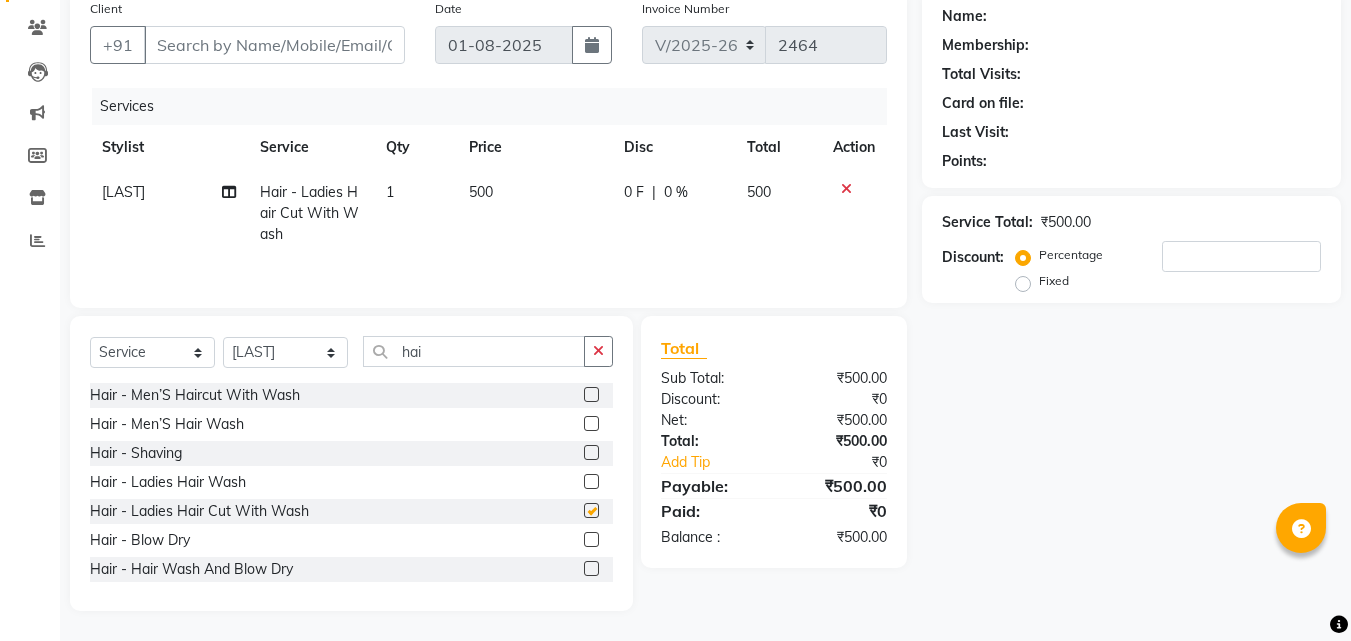 scroll, scrollTop: 154, scrollLeft: 0, axis: vertical 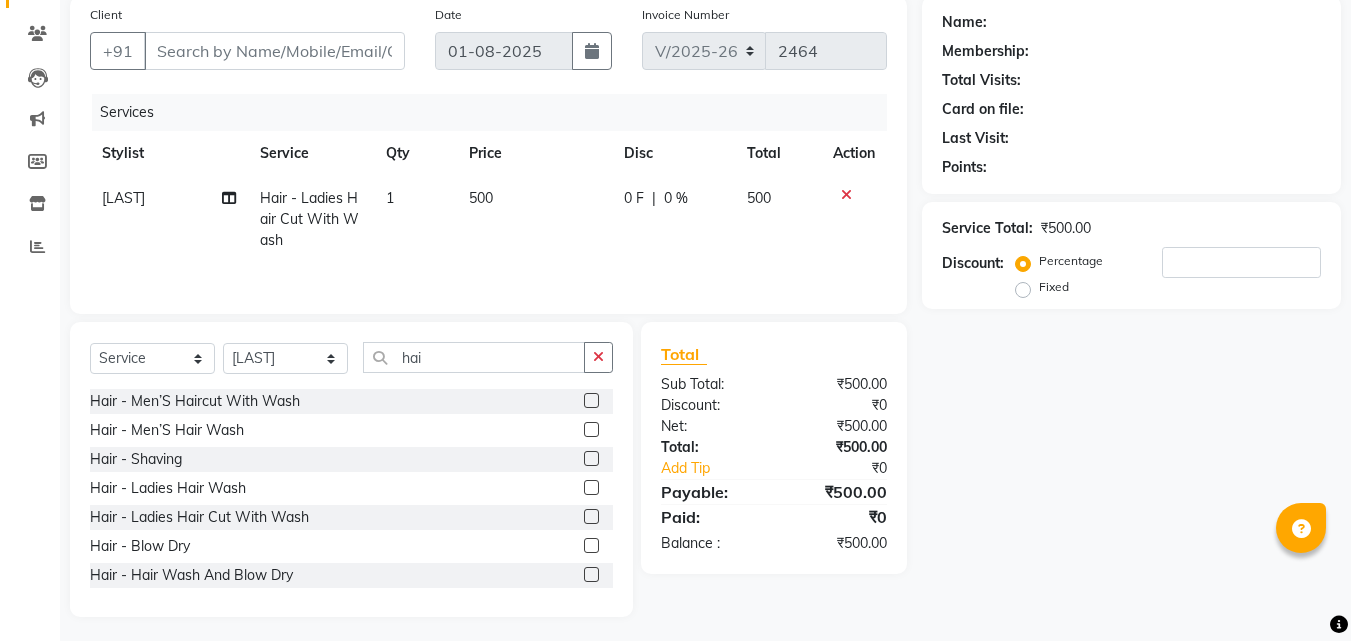 checkbox on "false" 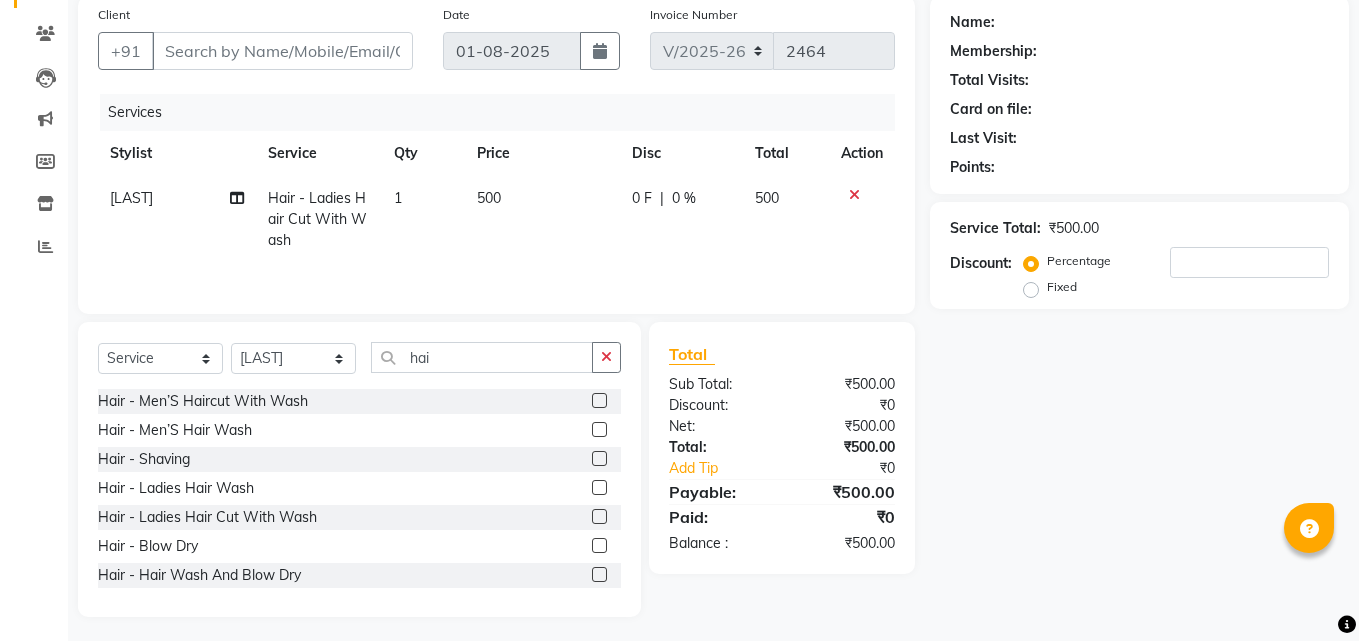 scroll, scrollTop: 0, scrollLeft: 0, axis: both 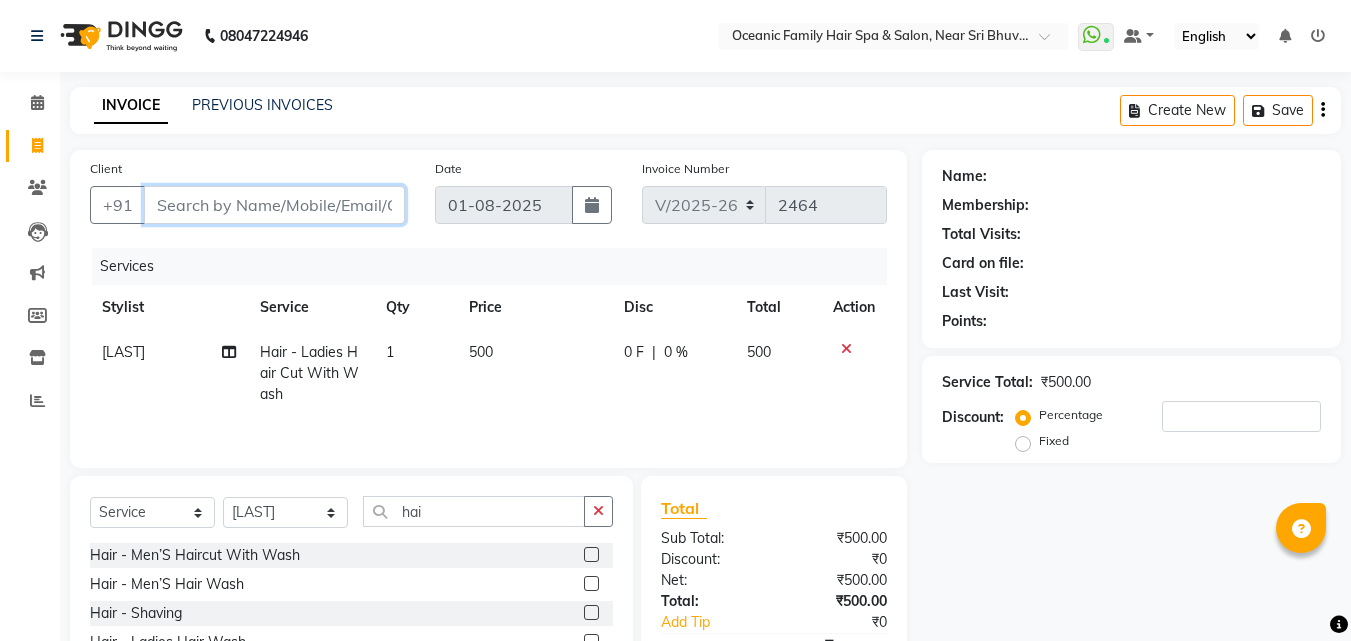 click on "Client" at bounding box center (274, 205) 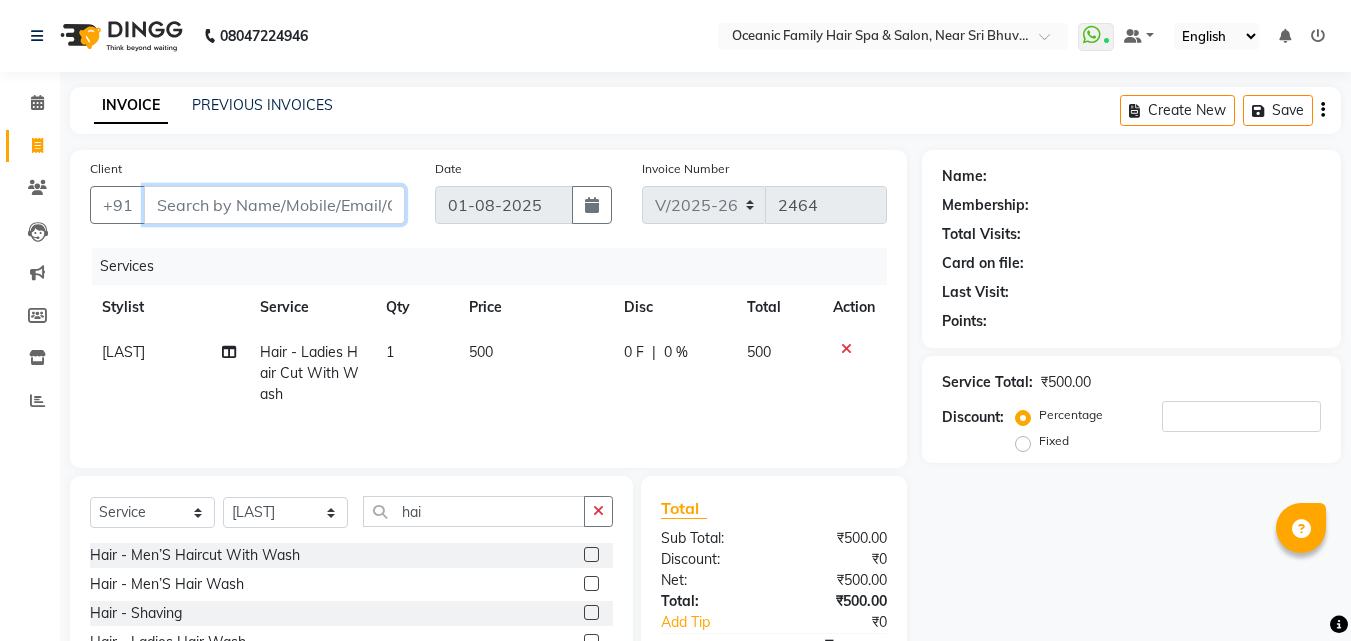 type on "9" 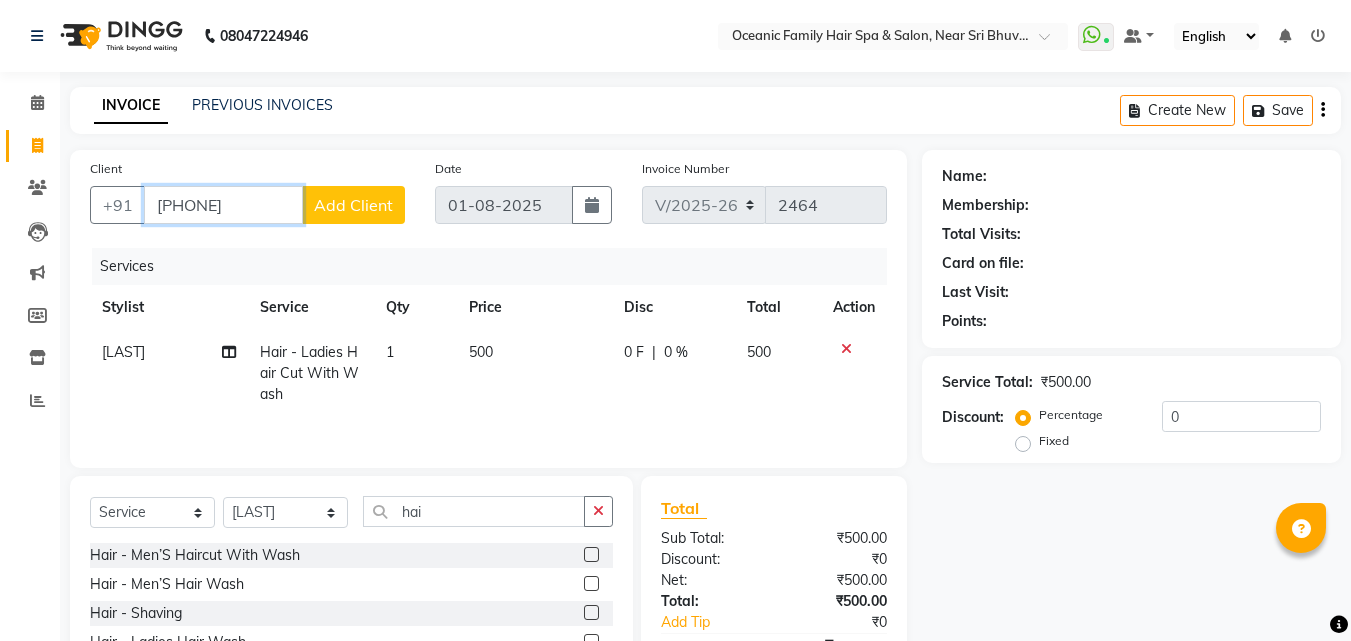 type on "[PHONE]" 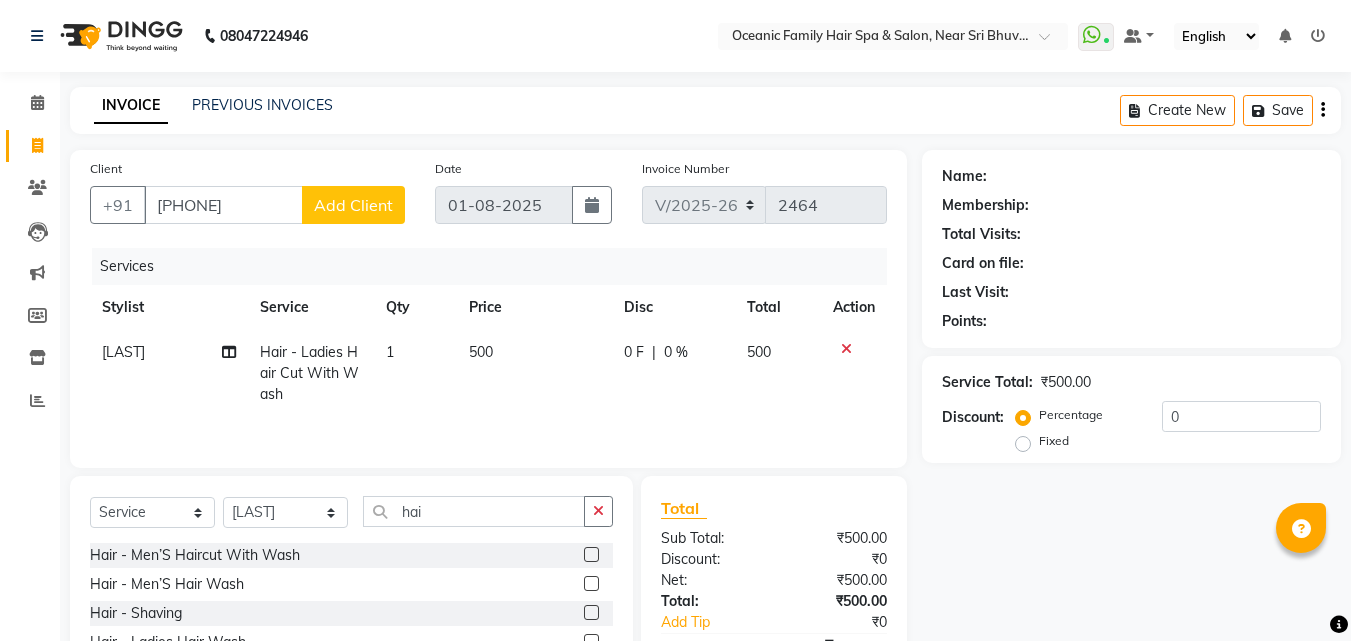 click on "Add Client" 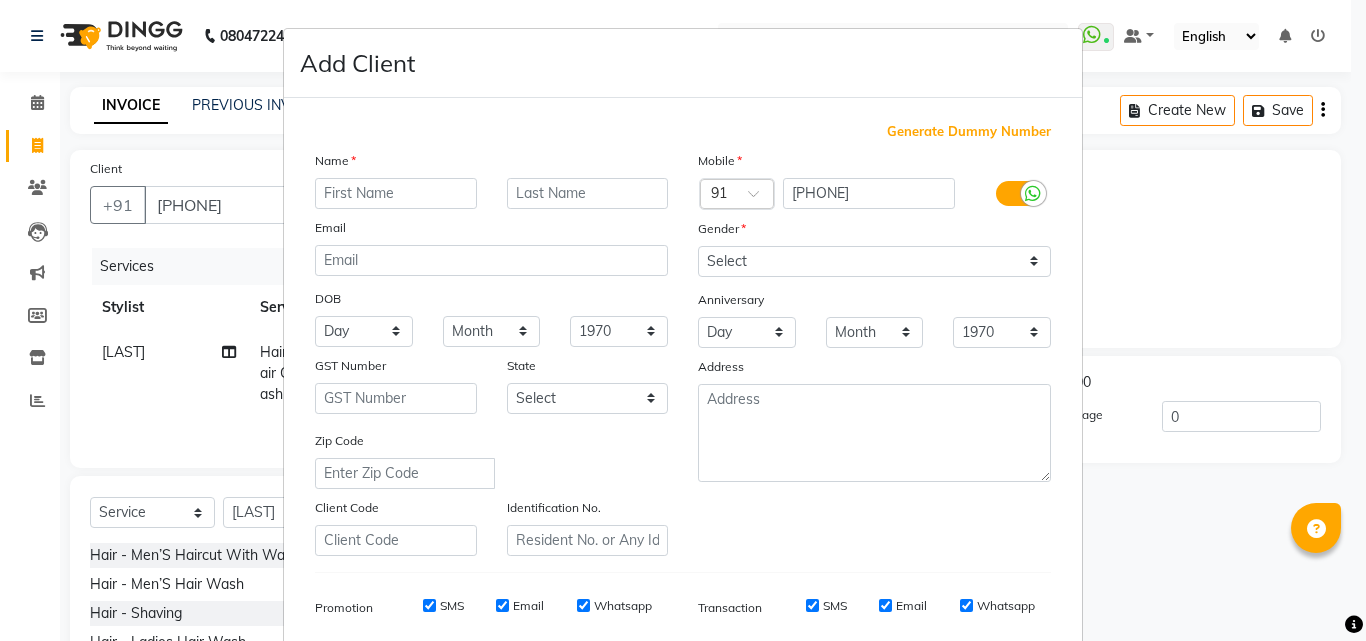 click at bounding box center (396, 193) 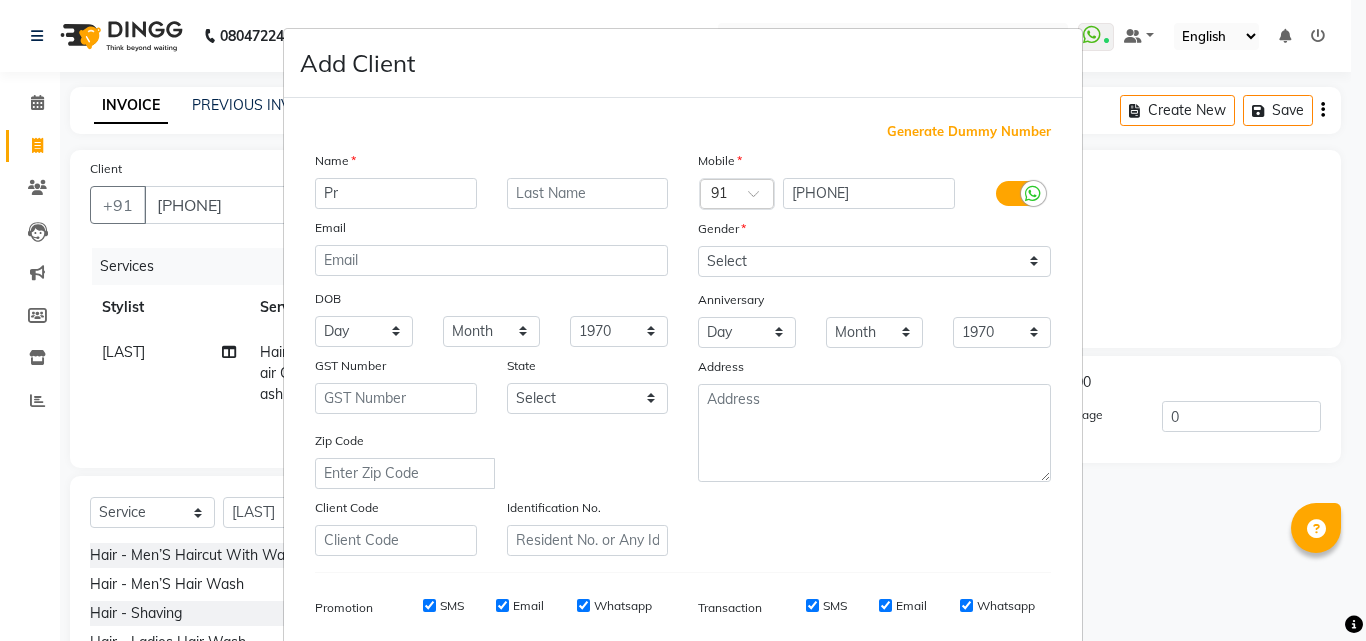 type on "P" 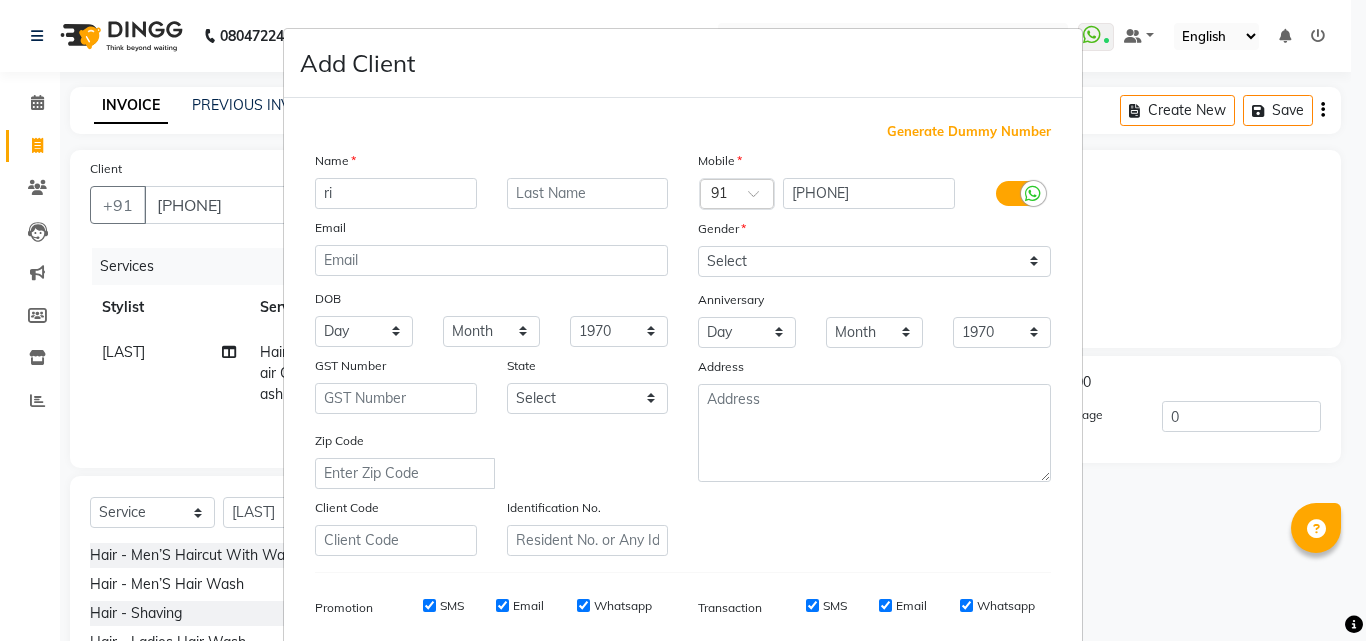 type on "r" 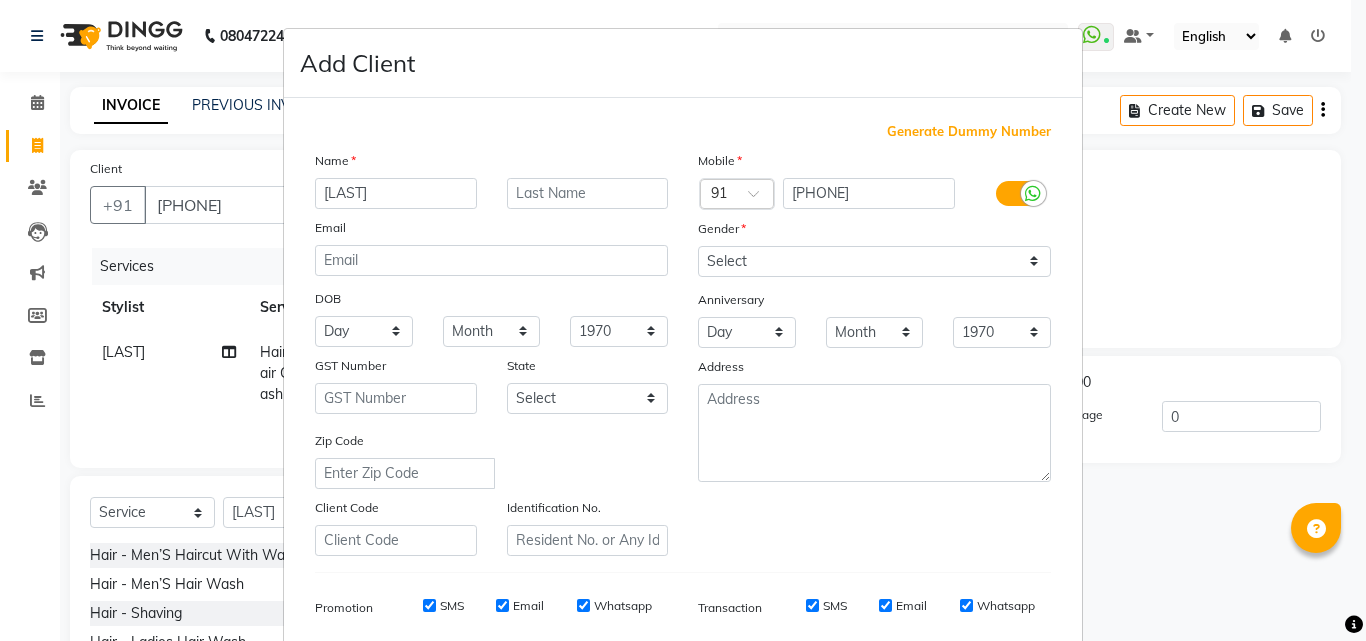 type on "[LAST]" 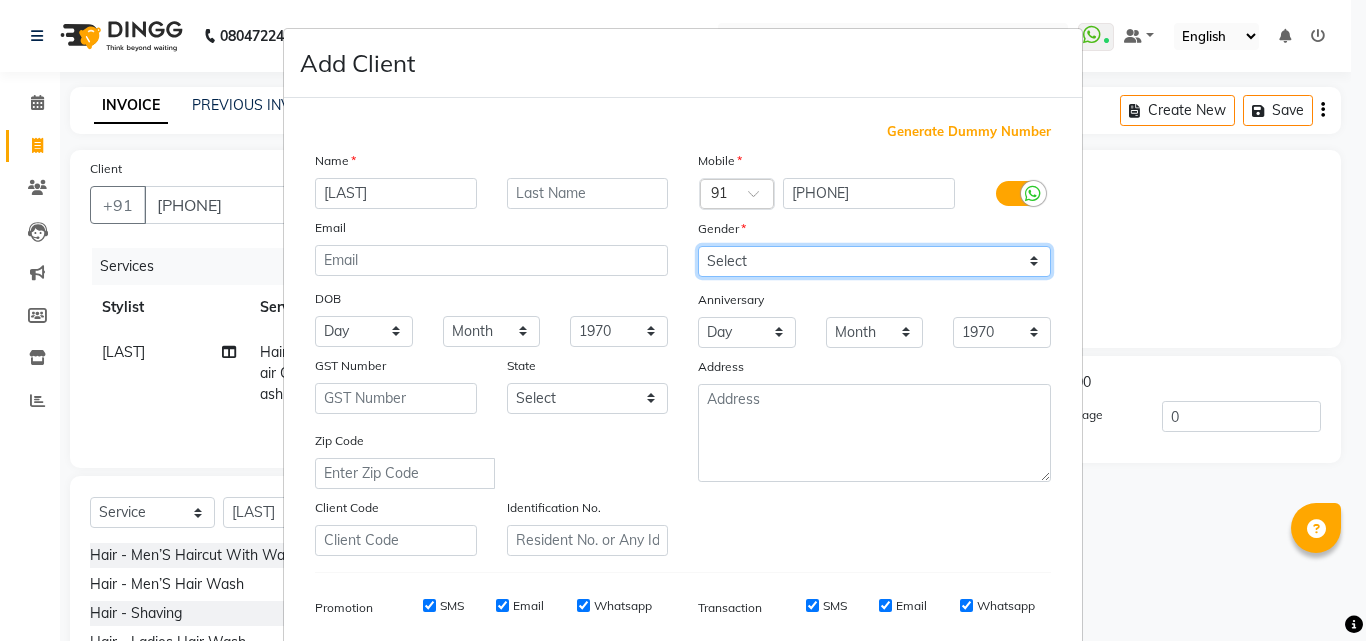 click on "Select Male Female Other Prefer Not To Say" at bounding box center [874, 261] 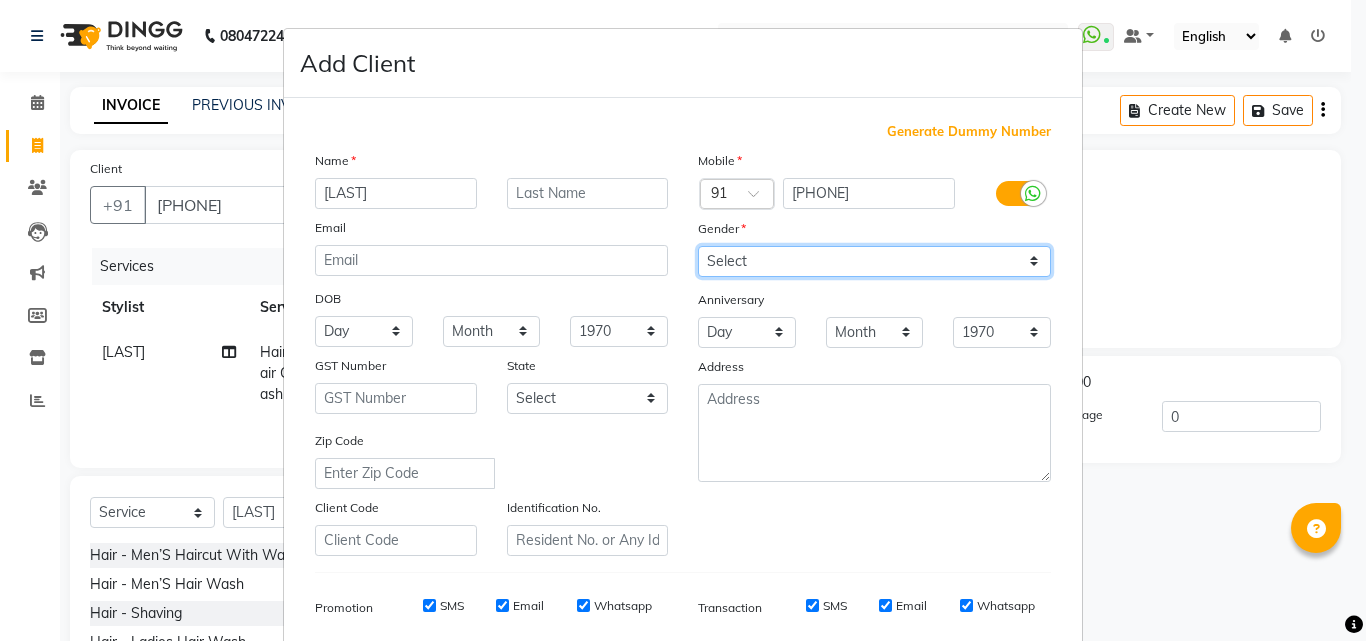 select on "female" 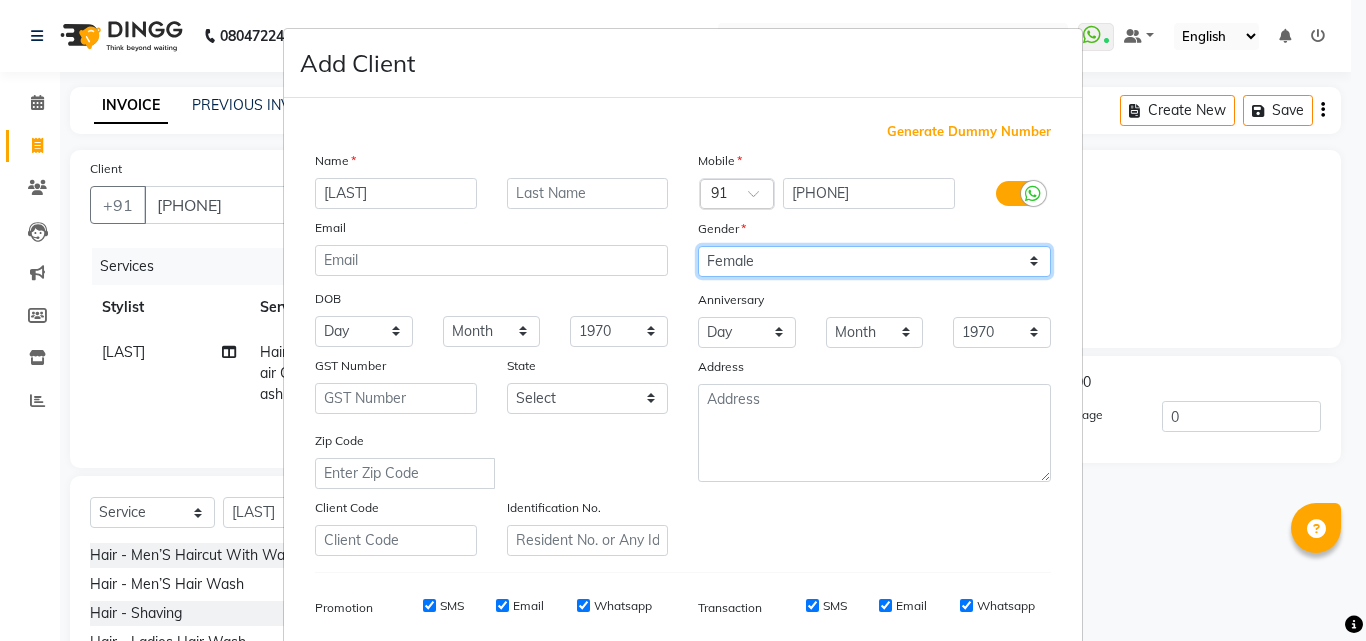 click on "Select Male Female Other Prefer Not To Say" at bounding box center [874, 261] 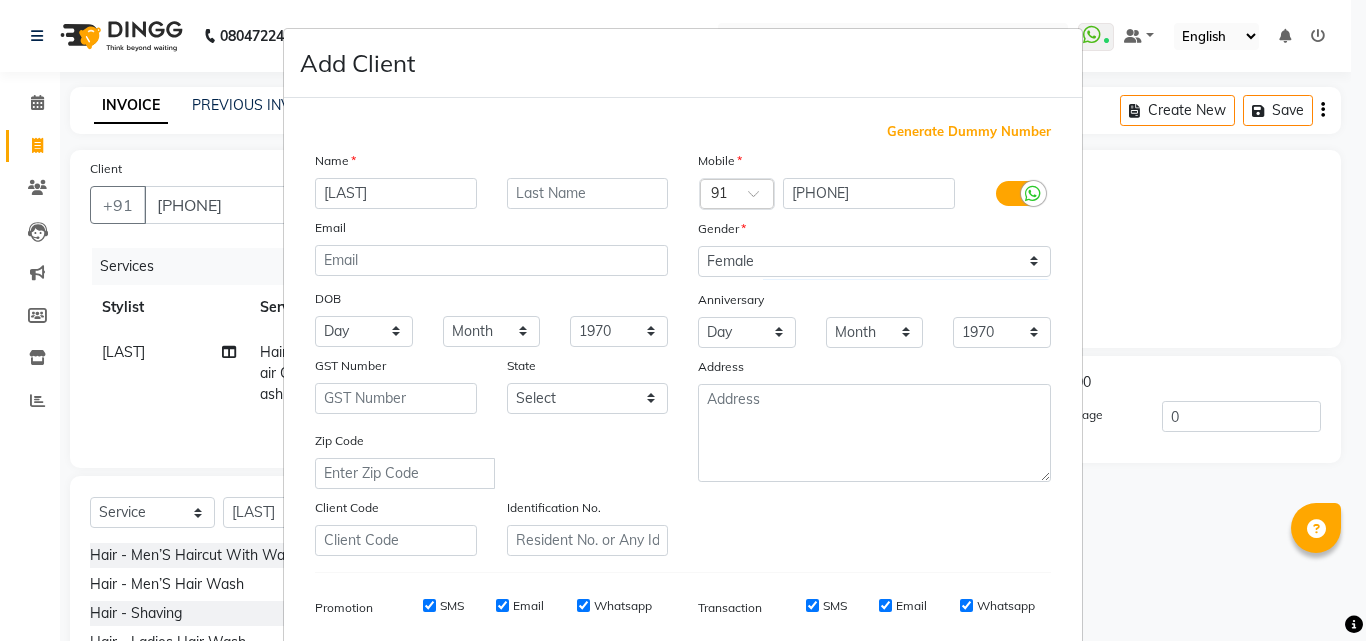 scroll, scrollTop: 204, scrollLeft: 0, axis: vertical 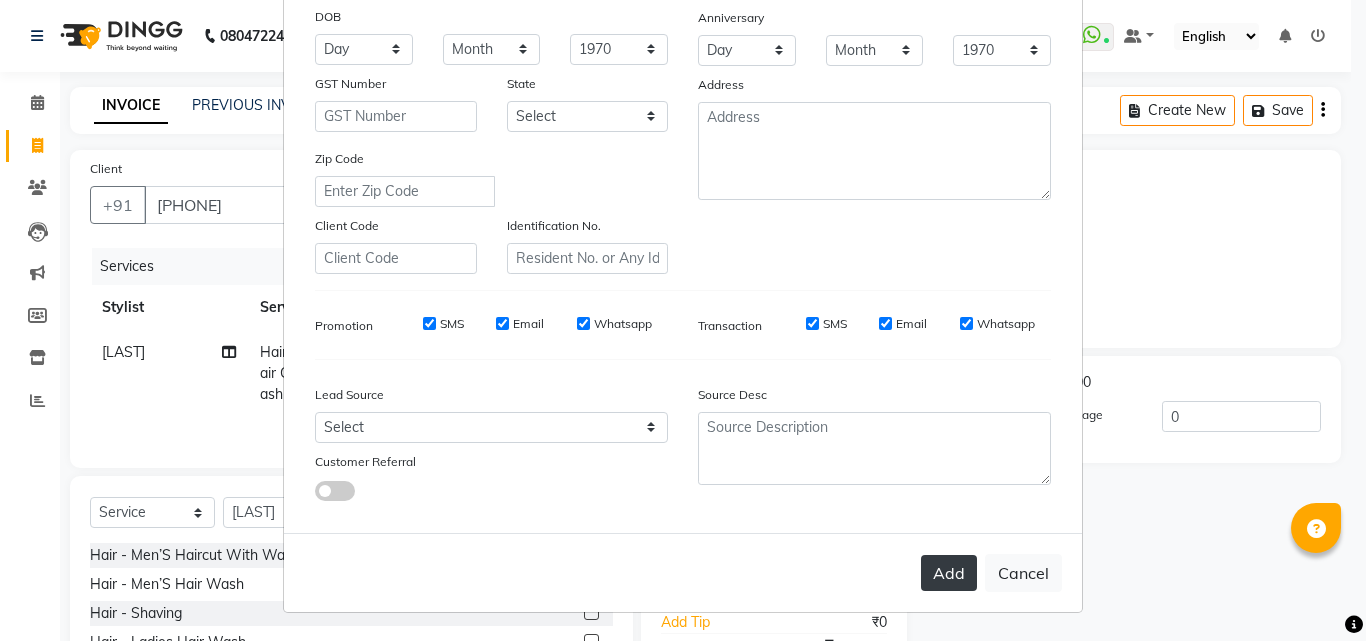 click on "Add" at bounding box center (949, 573) 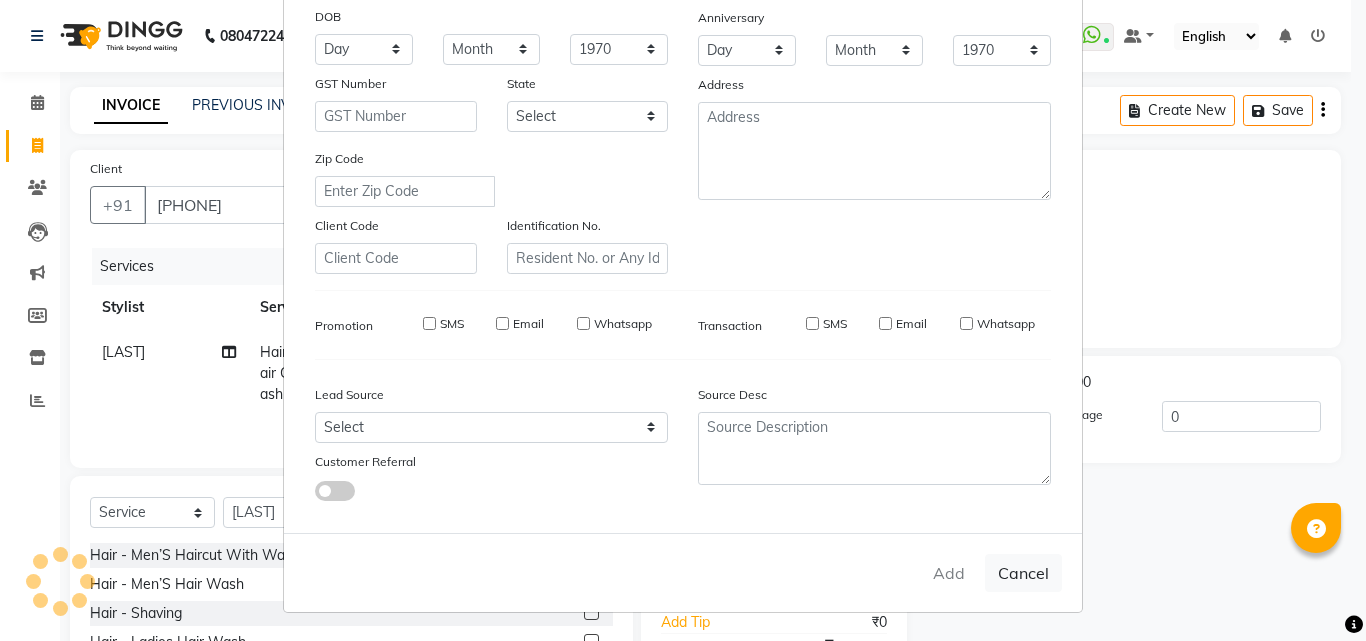 type 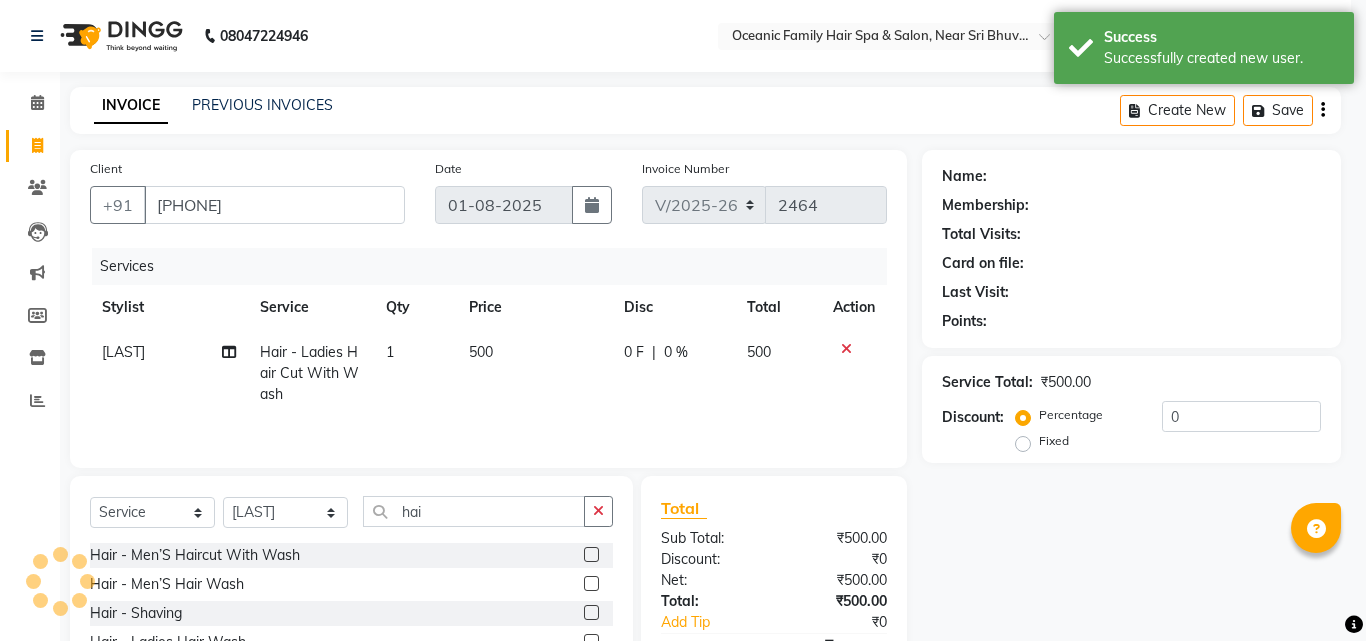 select on "1: Object" 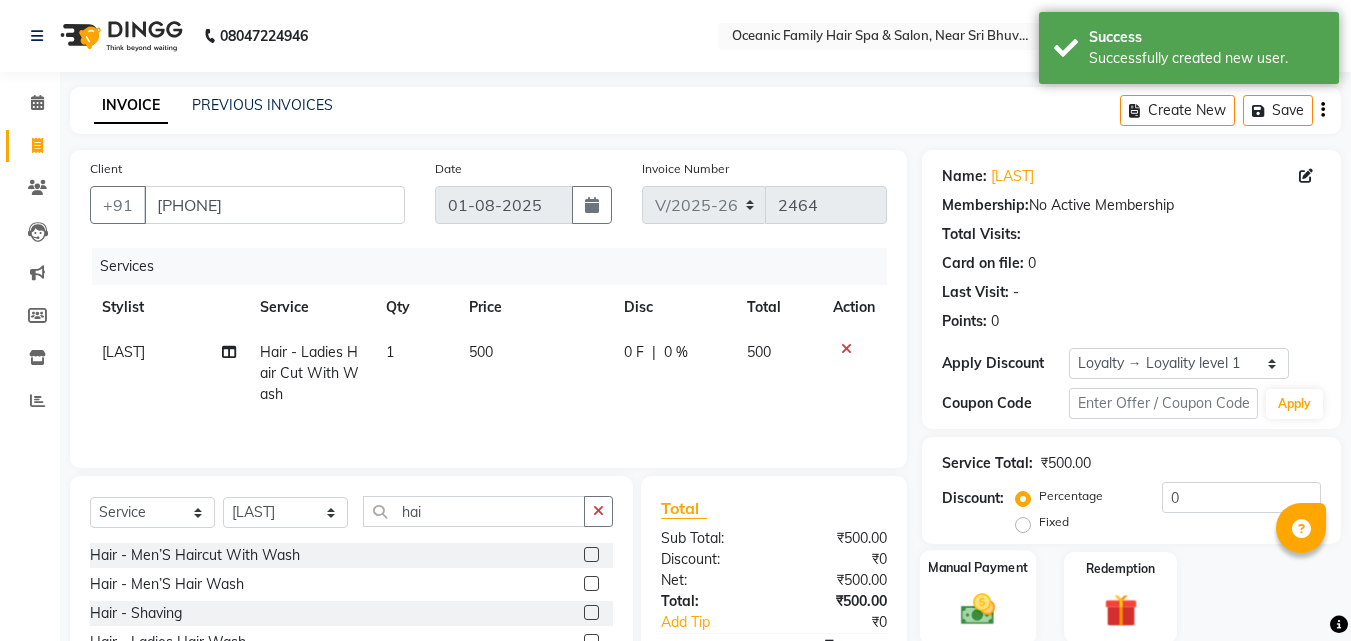 click 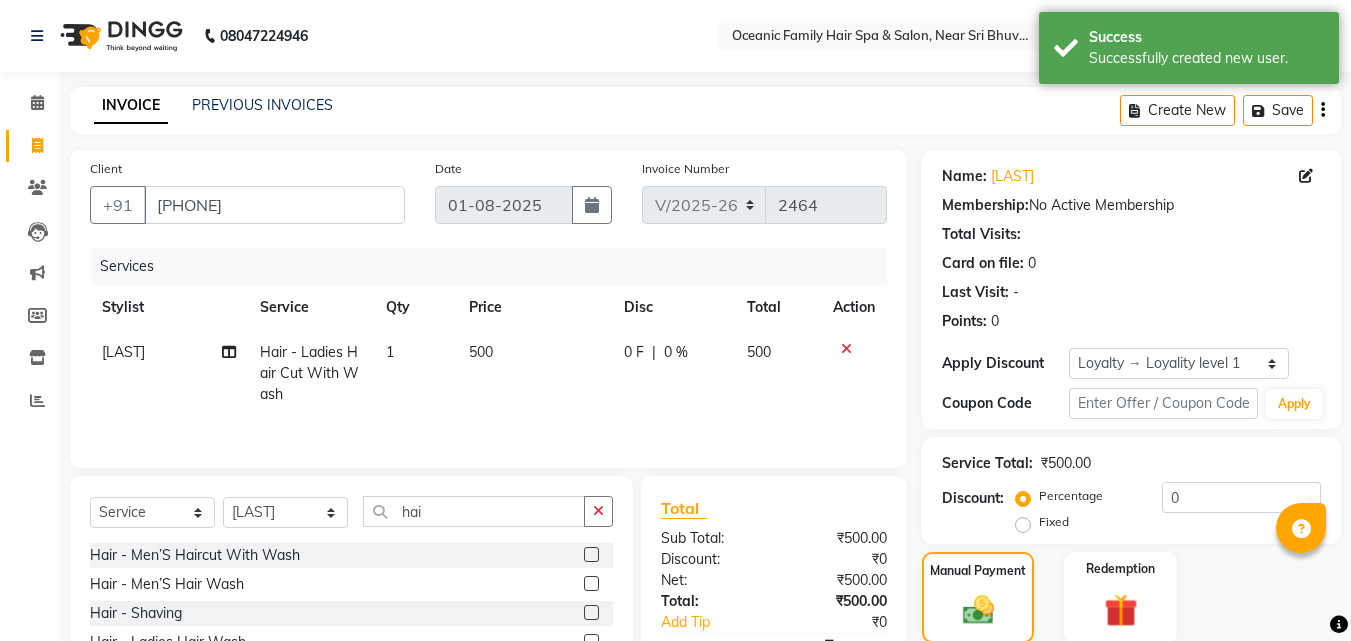 scroll, scrollTop: 126, scrollLeft: 0, axis: vertical 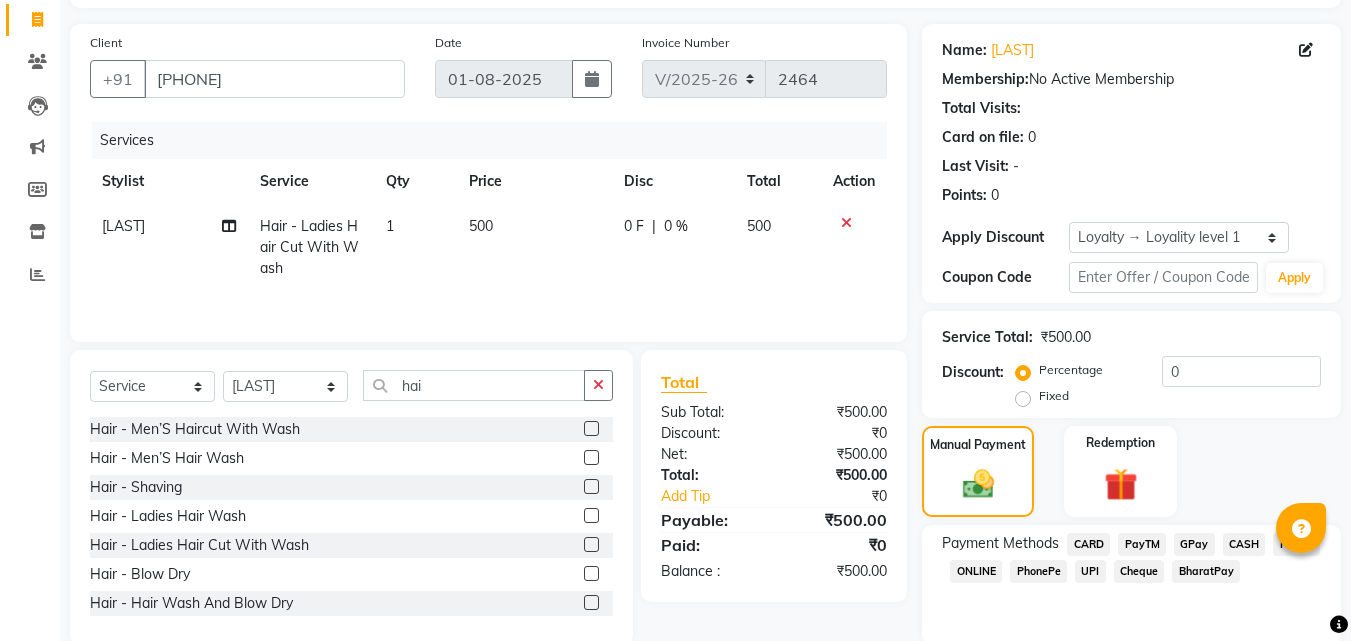 click on "PayTM" 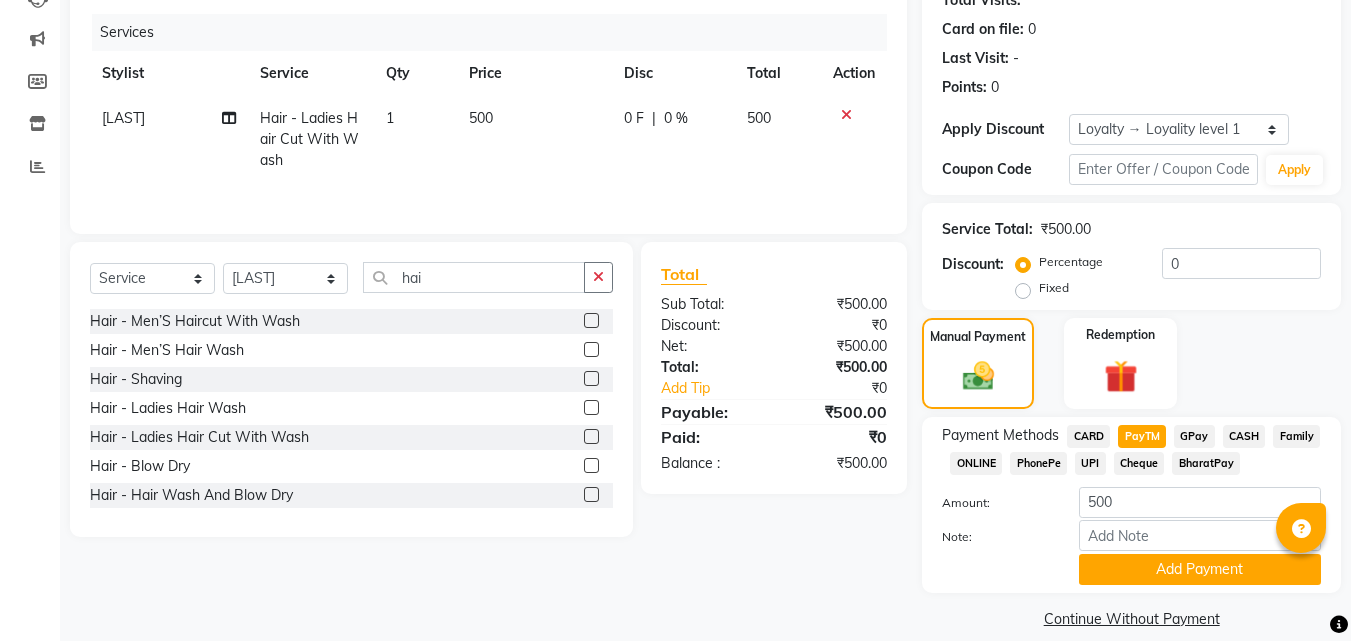 scroll, scrollTop: 257, scrollLeft: 0, axis: vertical 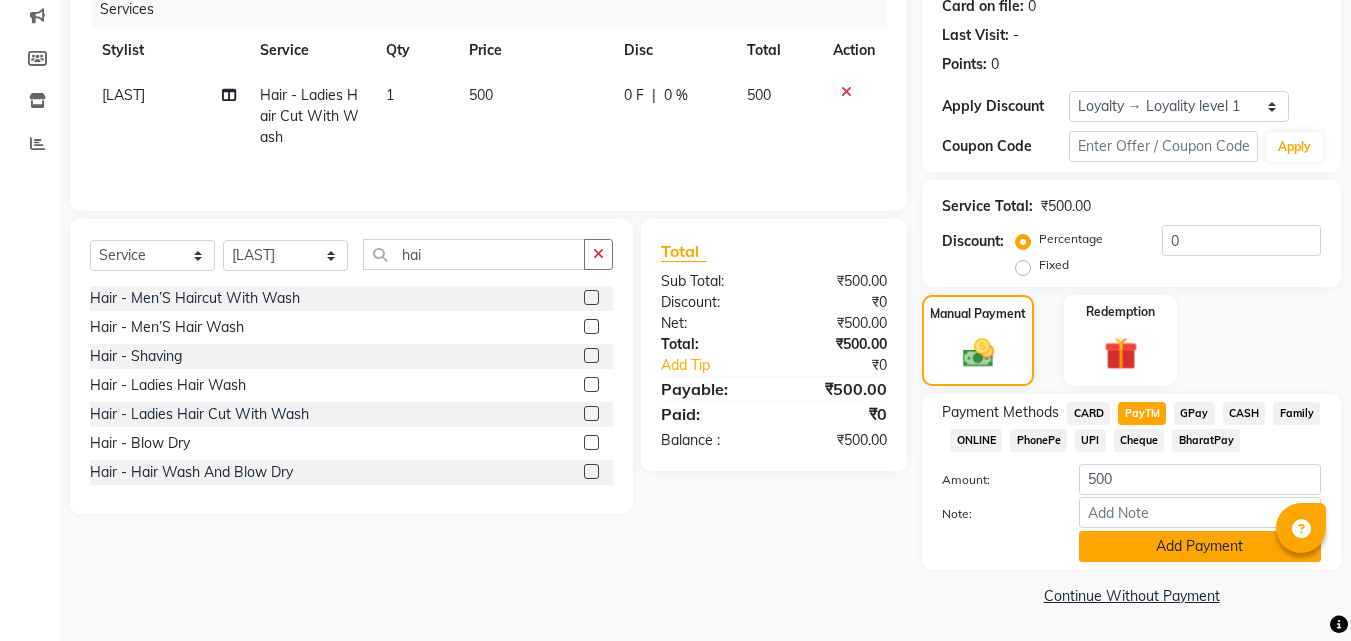 drag, startPoint x: 1142, startPoint y: 548, endPoint x: 1361, endPoint y: 447, distance: 241.16798 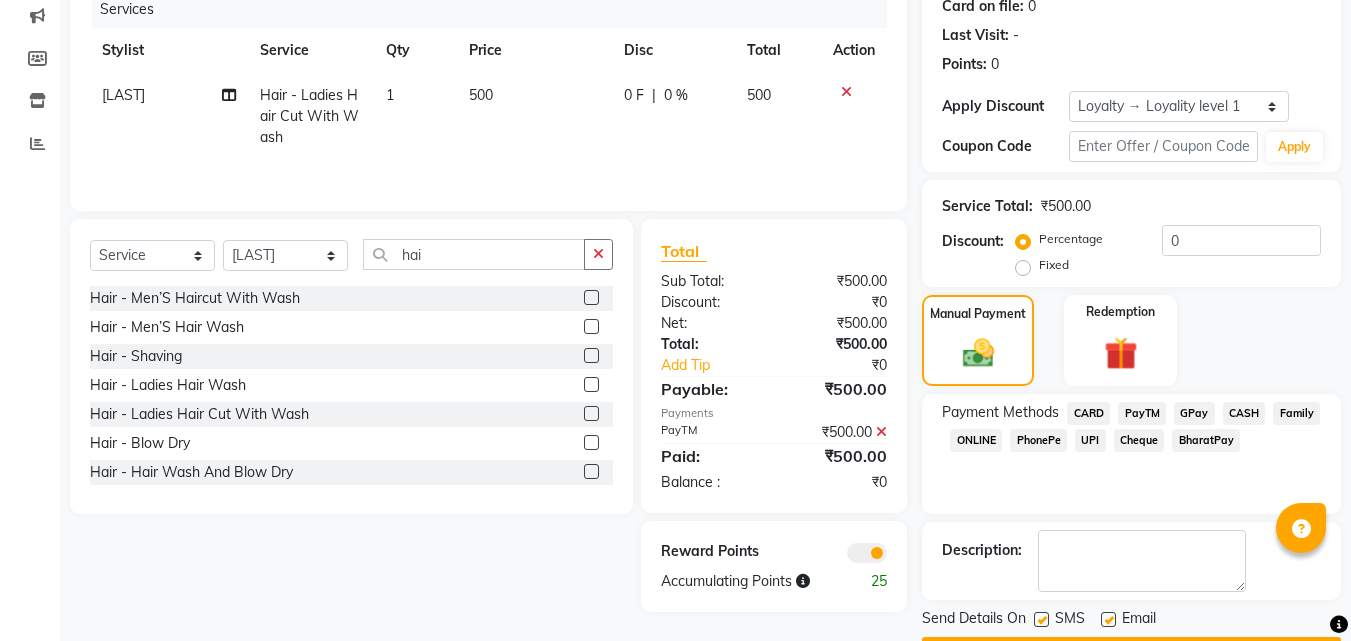 scroll, scrollTop: 314, scrollLeft: 0, axis: vertical 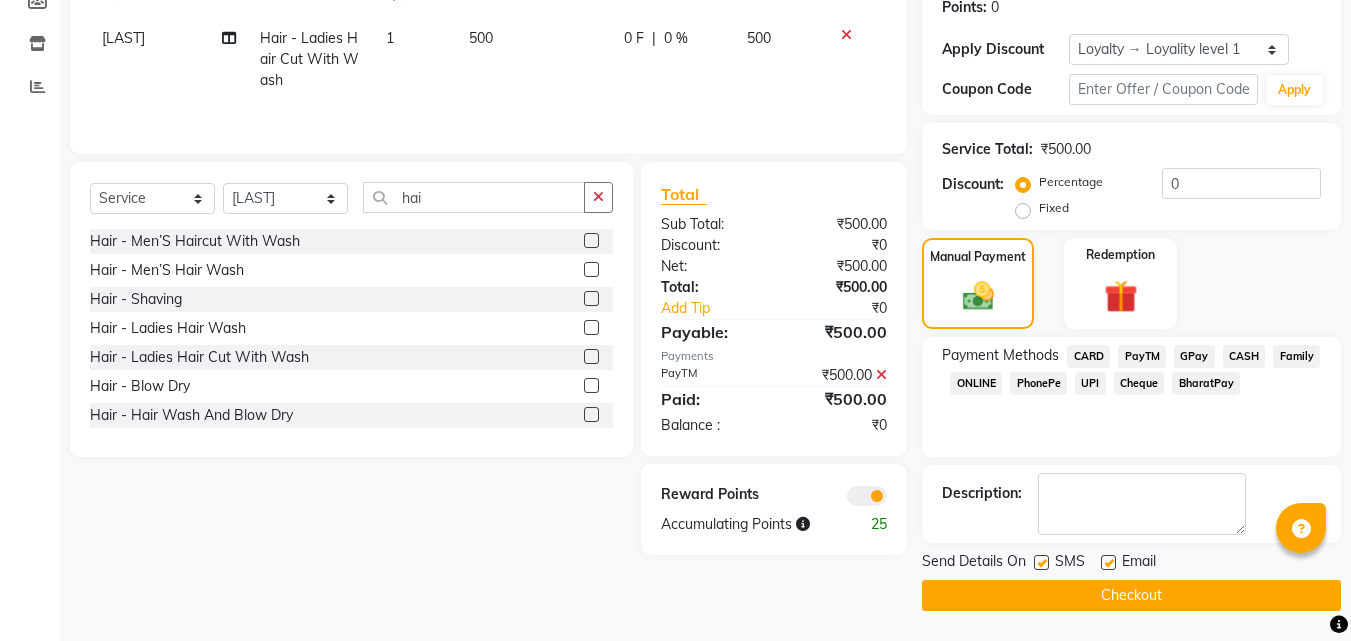 click on "Checkout" 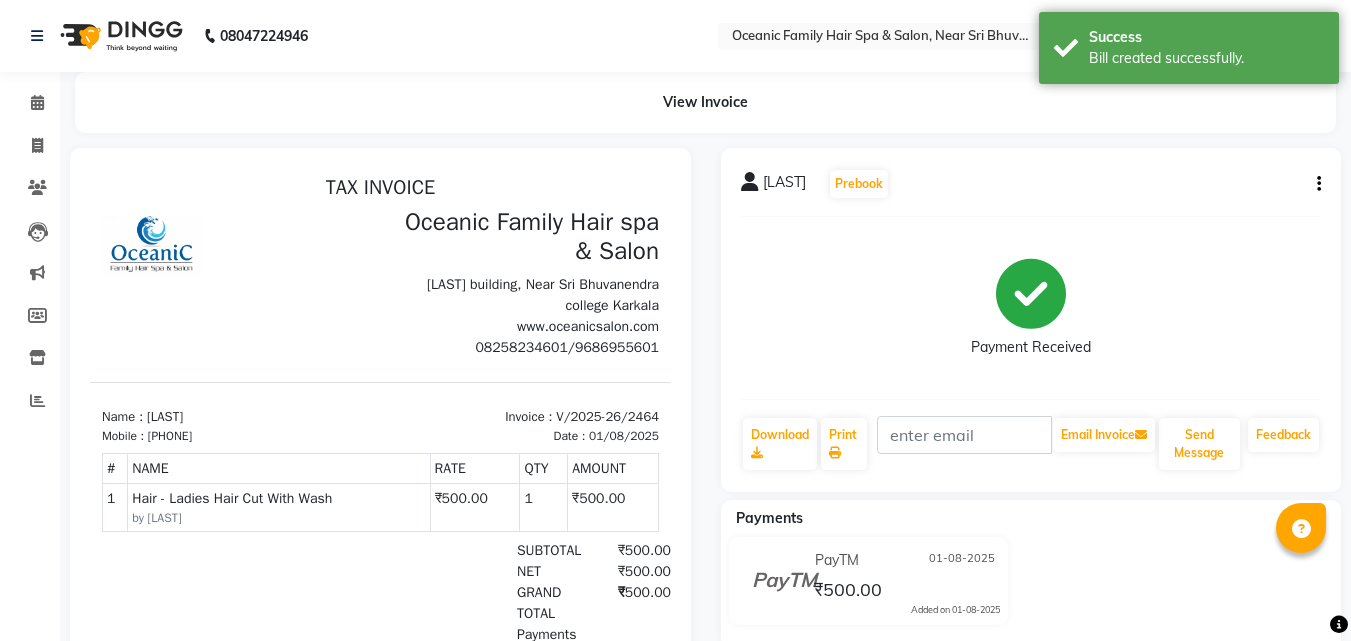 scroll, scrollTop: 0, scrollLeft: 0, axis: both 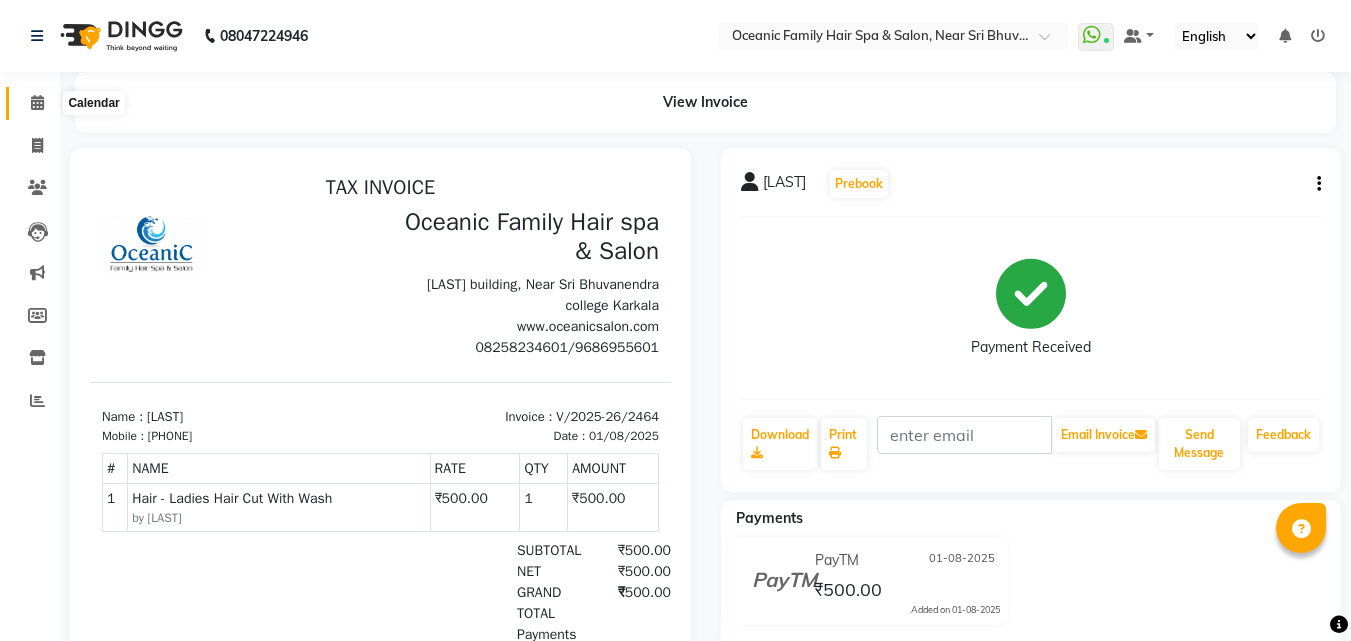 click 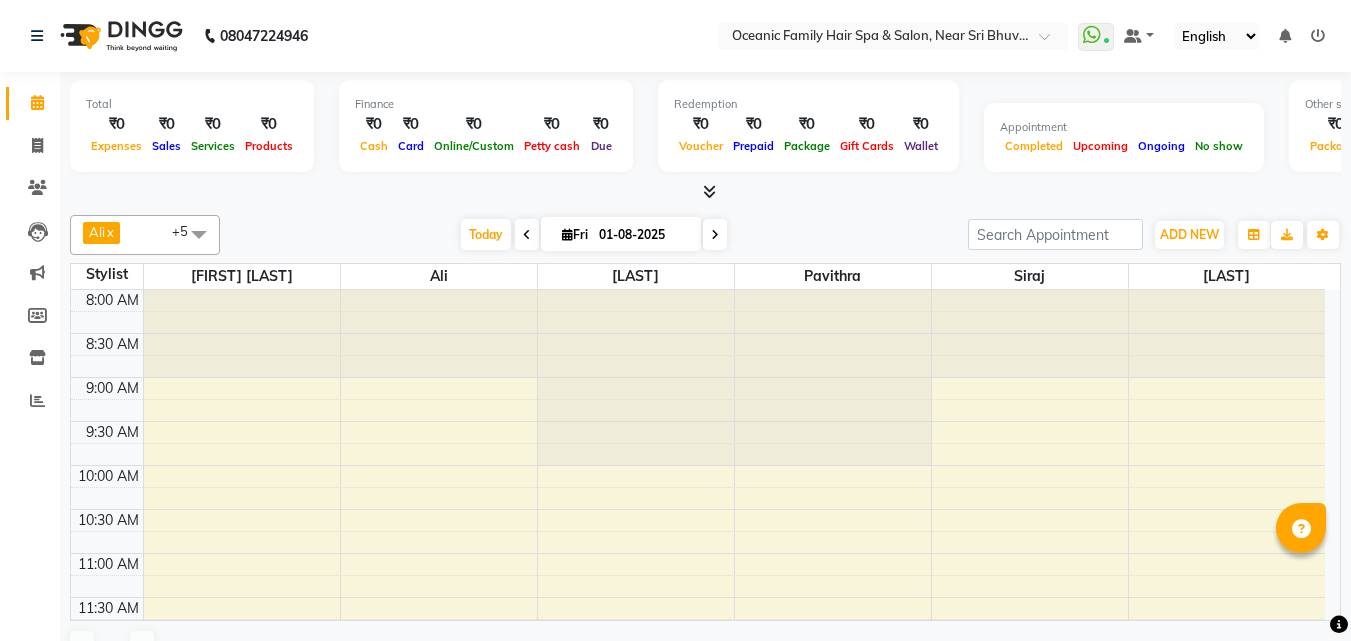scroll, scrollTop: 0, scrollLeft: 0, axis: both 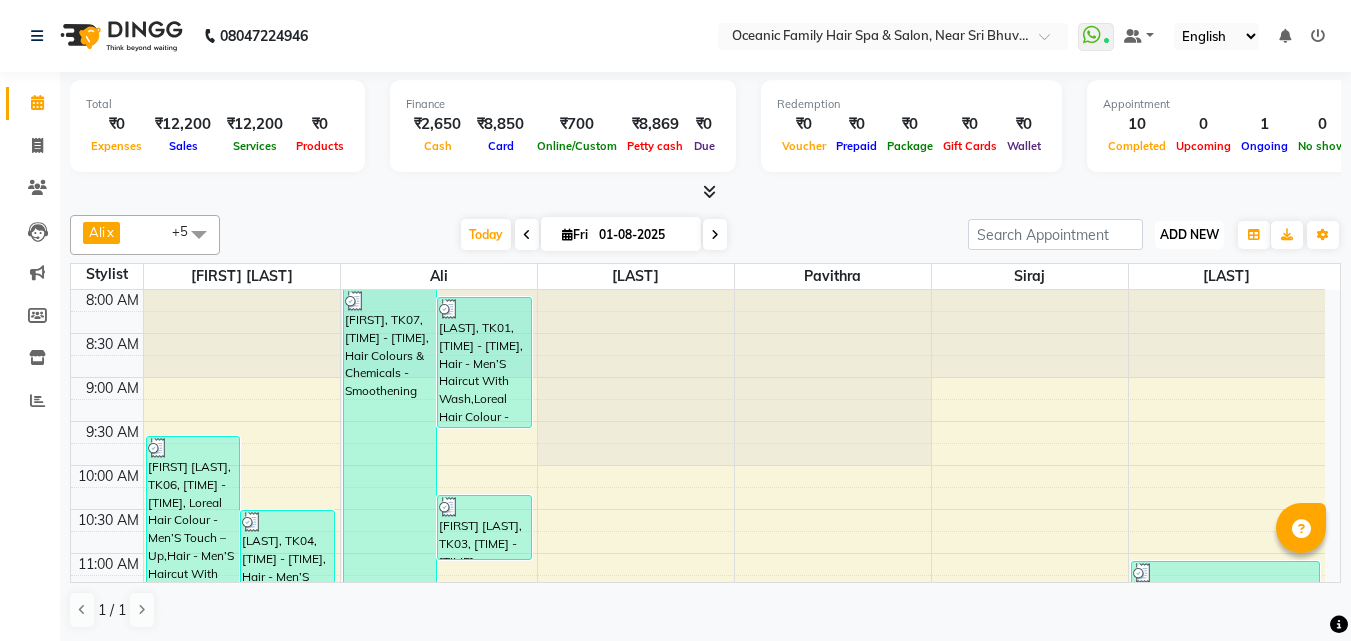 click on "ADD NEW" at bounding box center [1189, 234] 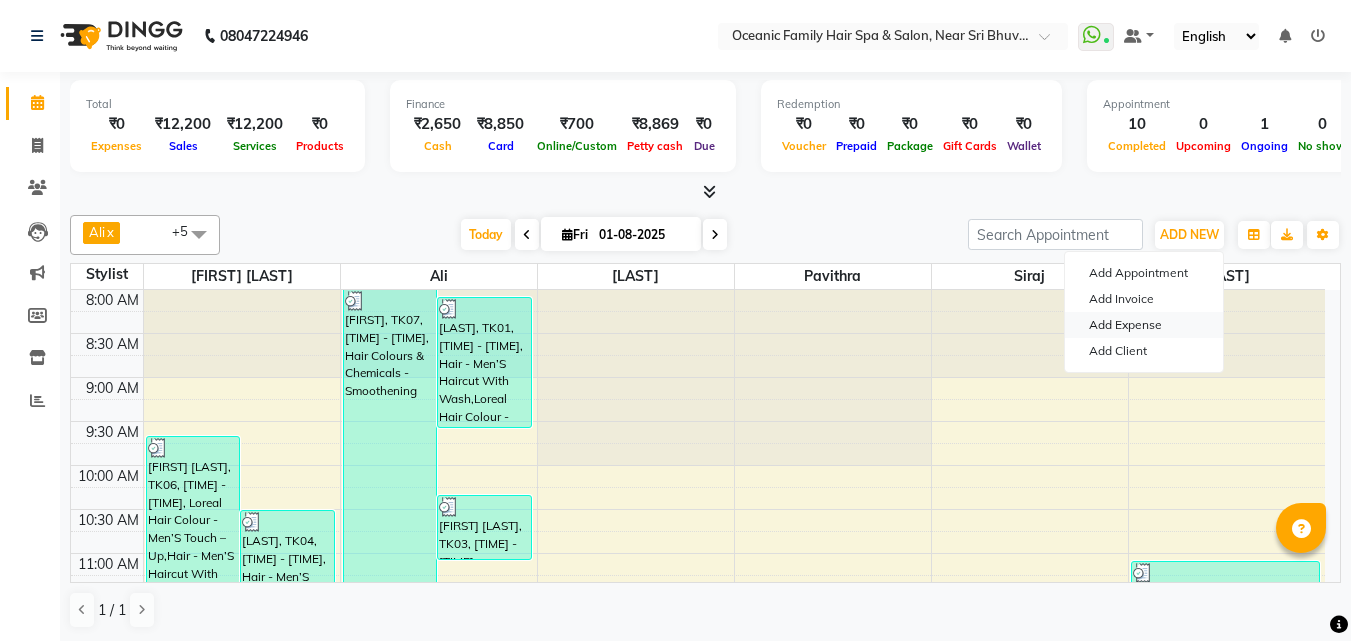 click on "Add Expense" at bounding box center [1144, 325] 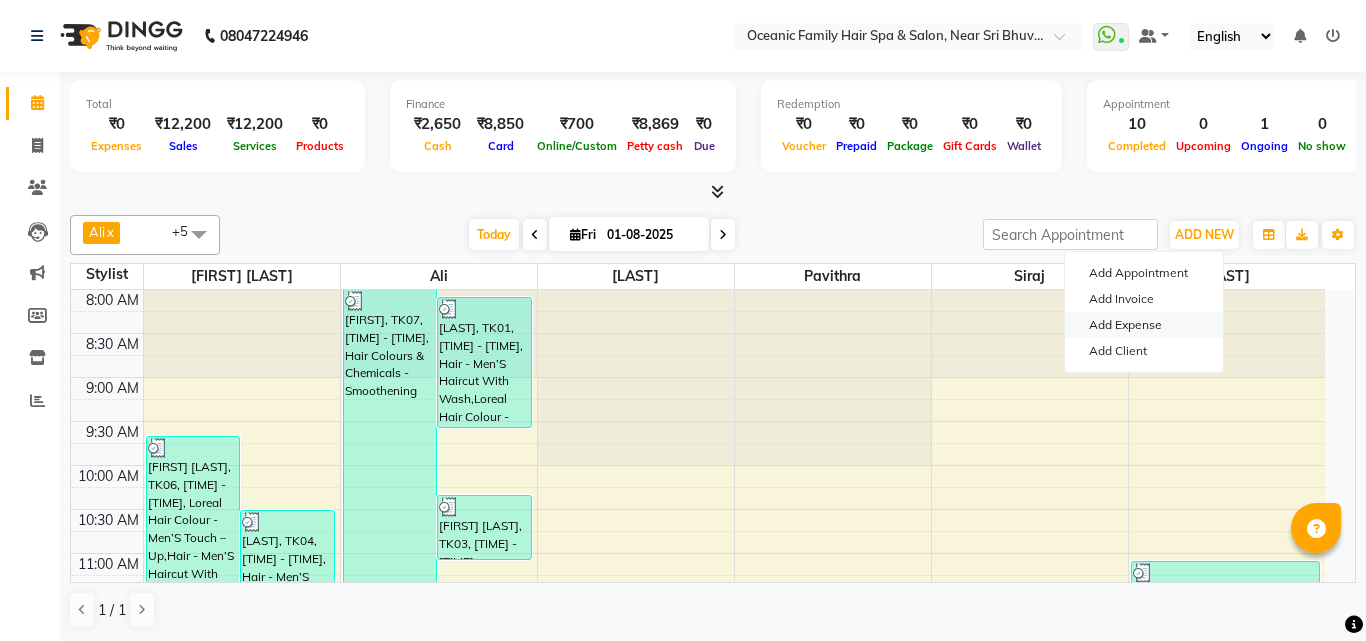 select on "1" 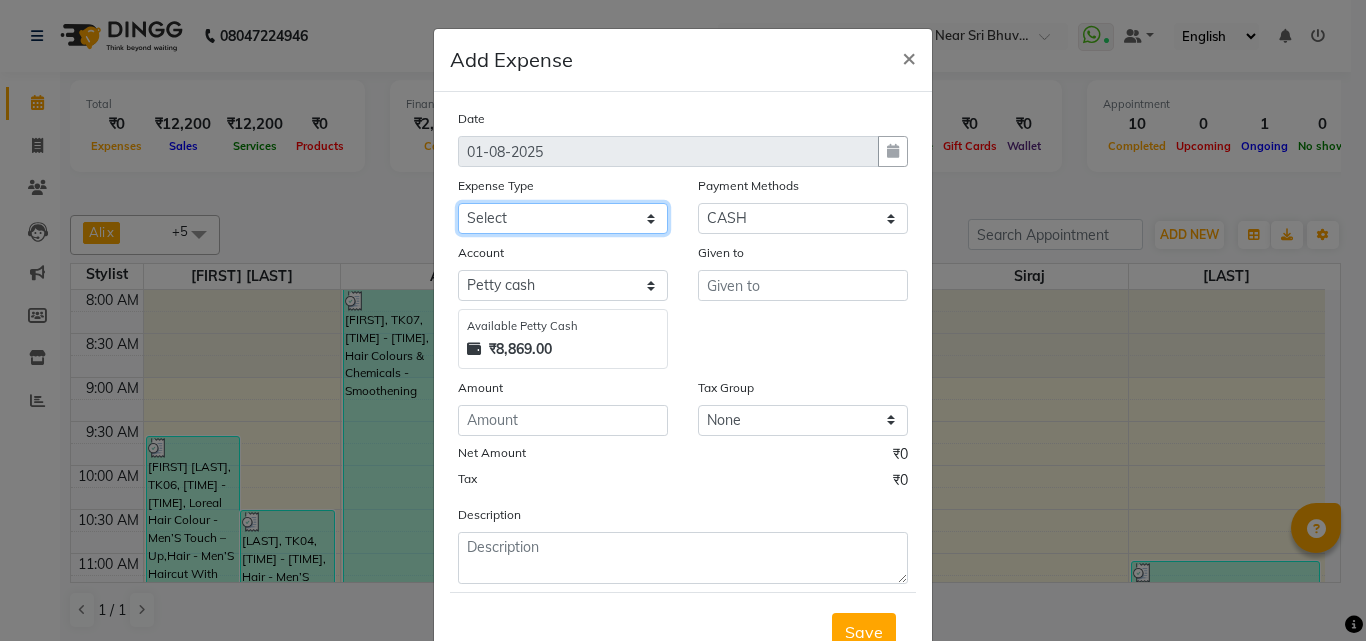 click on "Select [FIRST] [LAST] [LAST] [FIRST] [LAST] Bank charges Cash transfer to bank Cash transfer to hub Client Snacks Clinical charges Govt fee House Exp Loan Repayment Maintenance Marketing Miscellaneous Other [FIRST] [LAST] Pigmi [FIRST] Pigmi [FIRST] Pigmi [FIRST] VRS Previous month exp Product [FIRST] [LAST] [LAST] Maid [LAST] Salary Salon Equipment salon rent [FIRST] [LAST] [FIRST] [LAST] [LAST] Staff Room Rent Staff Snacks Staff Tip [FIRST] [LAST] Tax Utilities" 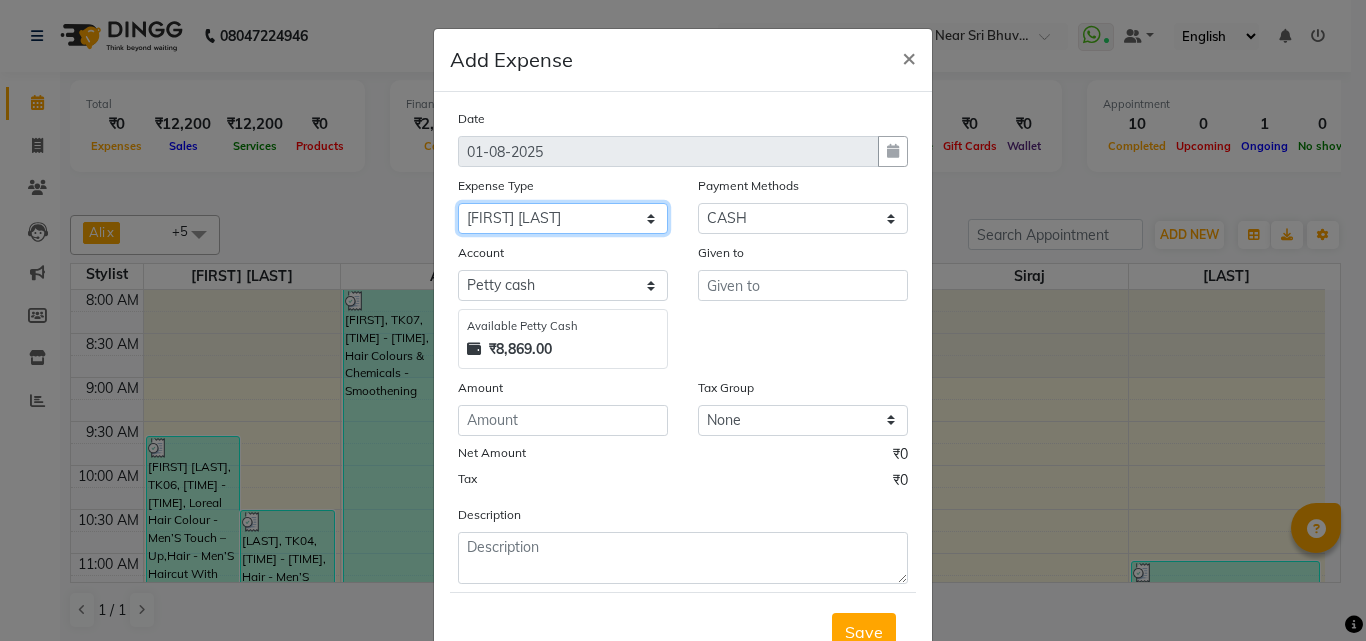 click on "Select [FIRST] [LAST] [LAST] [FIRST] [LAST] Bank charges Cash transfer to bank Cash transfer to hub Client Snacks Clinical charges Govt fee House Exp Loan Repayment Maintenance Marketing Miscellaneous Other [FIRST] [LAST] Pigmi [FIRST] Pigmi [FIRST] Pigmi [FIRST] VRS Previous month exp Product [FIRST] [LAST] [LAST] Maid [LAST] Salary Salon Equipment salon rent [FIRST] [LAST] [FIRST] [LAST] [LAST] Staff Room Rent Staff Snacks Staff Tip [FIRST] [LAST] Tax Utilities" 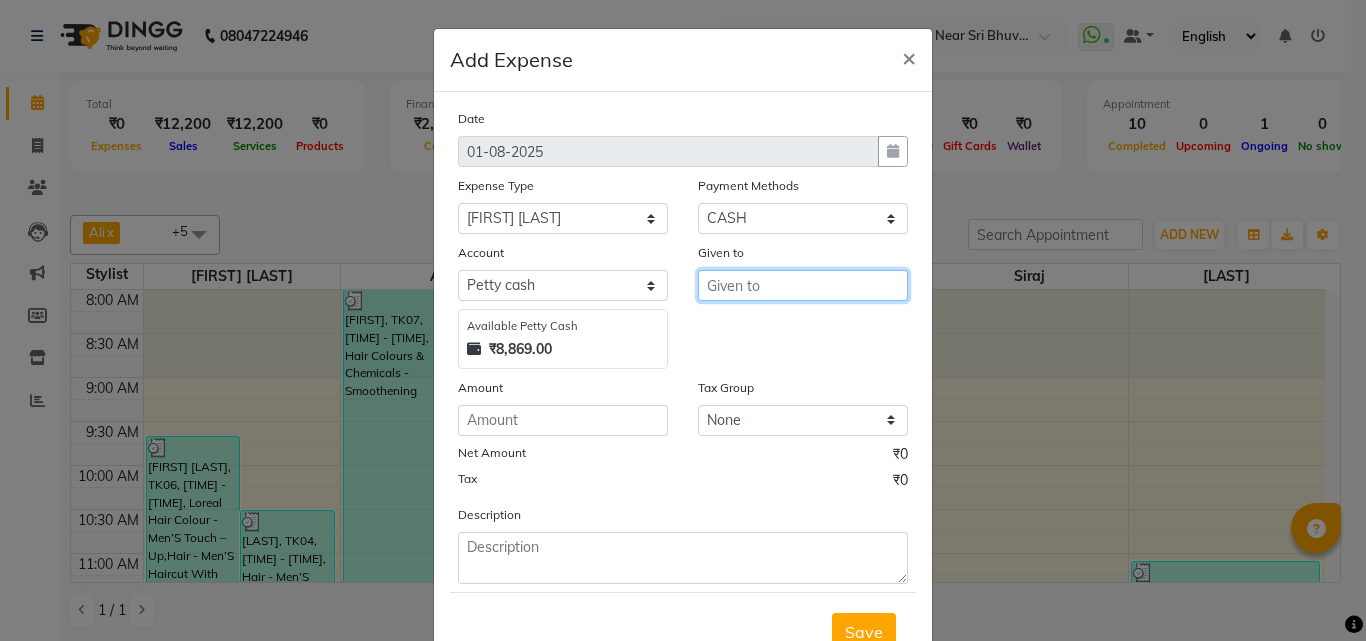 click at bounding box center [803, 285] 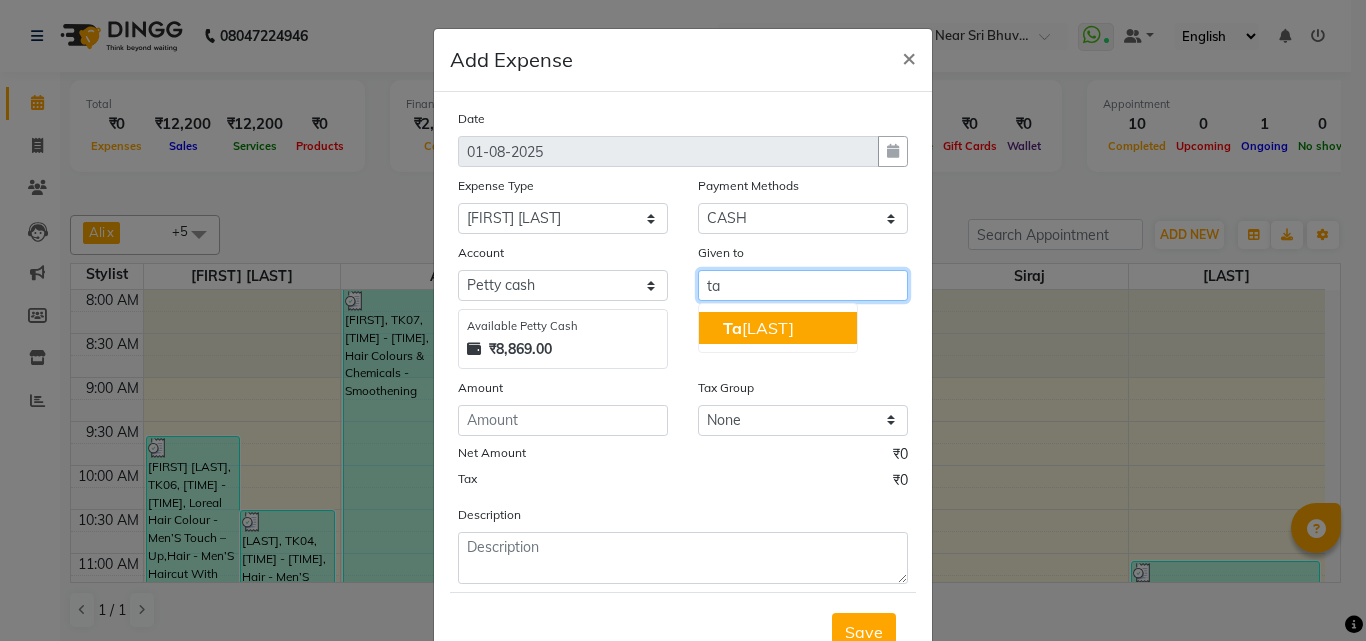 click on "[LAST] [LAST]" at bounding box center (778, 328) 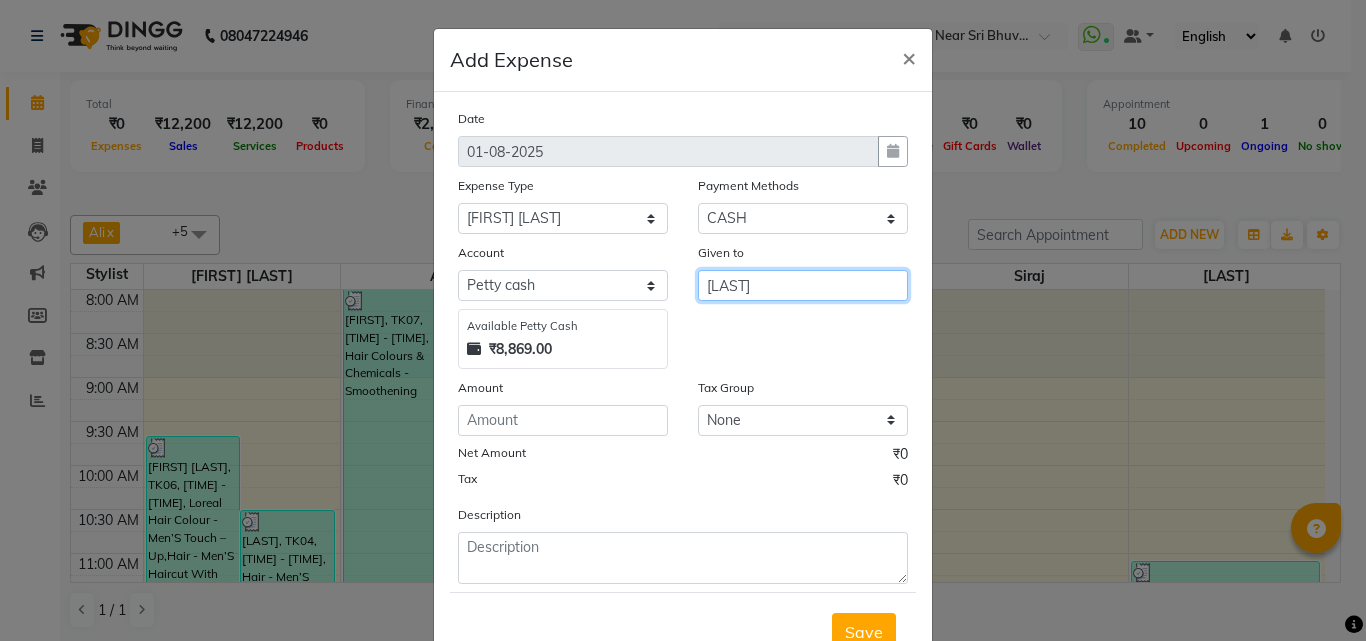 type on "[LAST]" 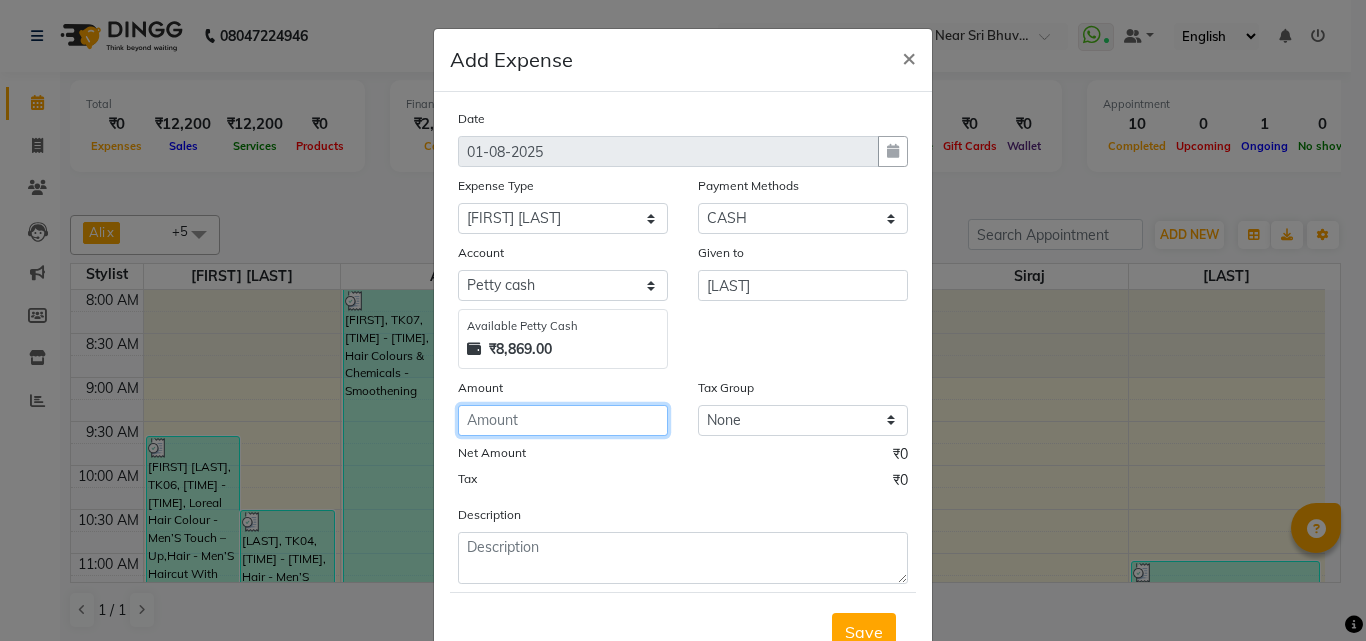 click 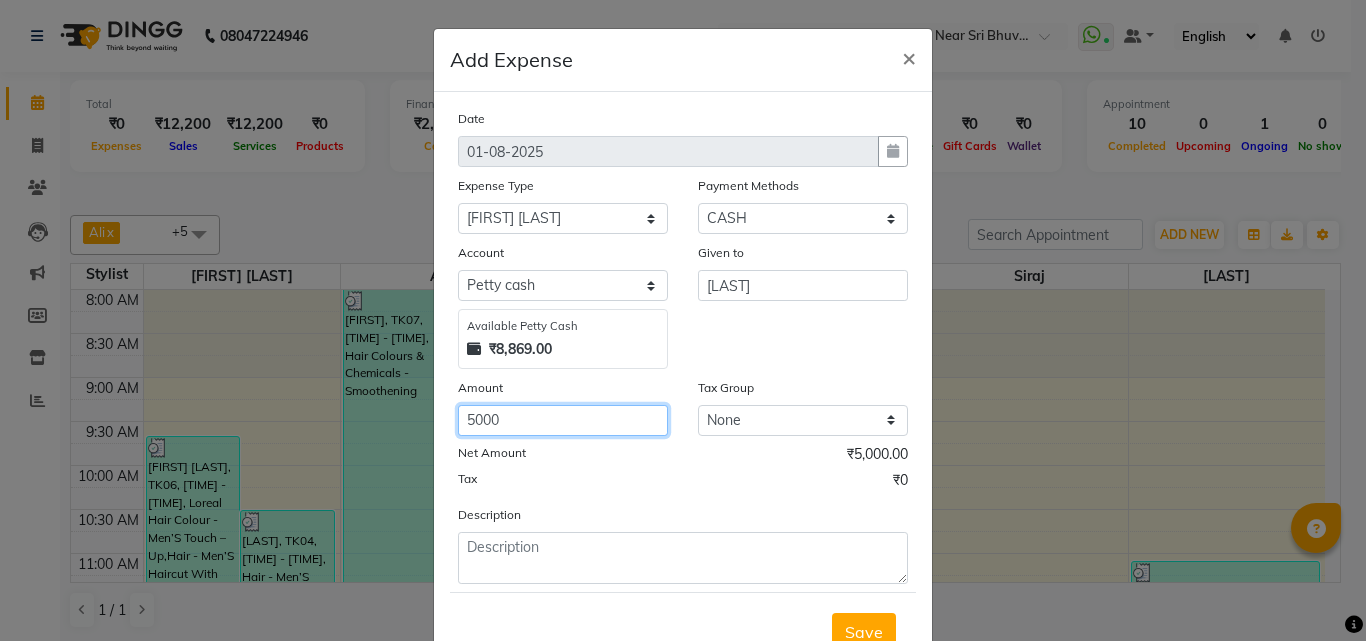 type on "5000" 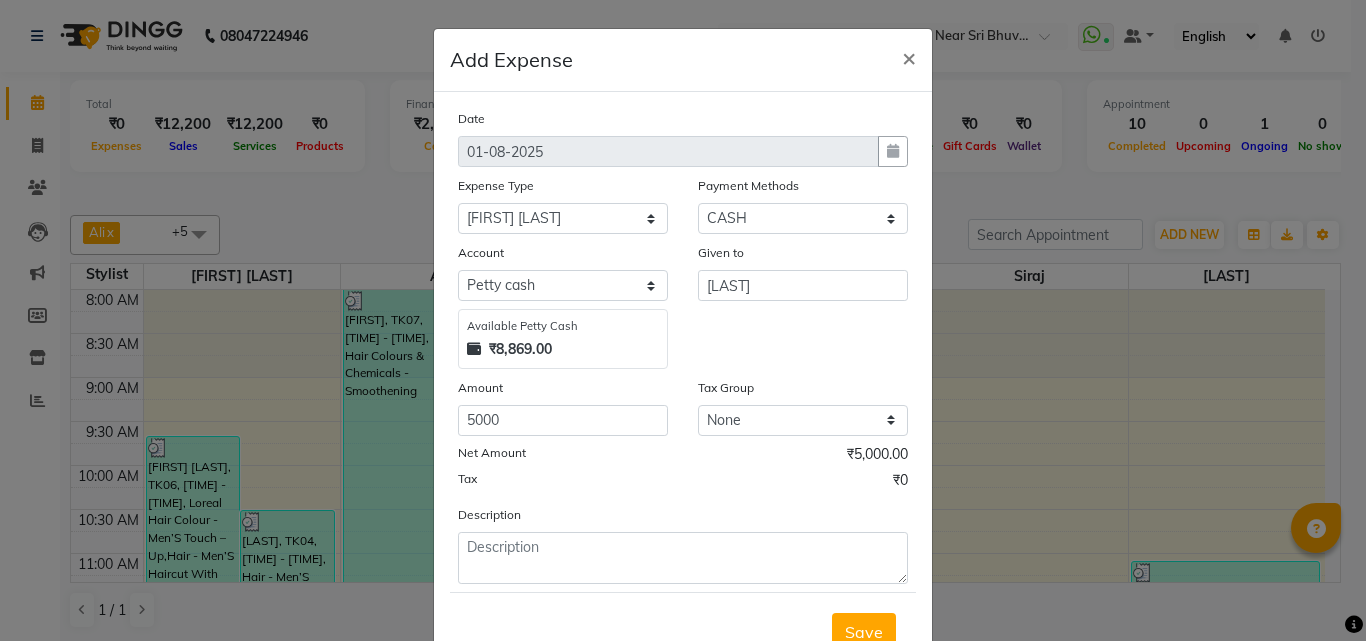 click on "Date [DATE] Expense Type Select [FIRST] [LAST] [LAST] [FIRST] [LAST] Bank charges Cash transfer to bank Cash transfer to hub Client Snacks Clinical charges Govt fee House Exp Loan Repayment Maintenance Marketing Miscellaneous Other [FIRST] [LAST] Pigmi [FIRST] Pigmi [FIRST] Pigmi [FIRST] VRS Previous month exp Product [FIRST] [LAST] [LAST] Maid [LAST] Salary Salon Equipment salon rent [FIRST] [LAST] [FIRST] [LAST] [LAST] Staff Room Rent Staff Snacks Staff Tip [FIRST] [LAST] Tax Utilities Payment Methods Select CARD PayTM GPay CASH Family Points ONLINE PhonePe Prepaid Gift Card UPI Voucher Cheque BharatPay Account Select Petty cash Default account Bank Of Baroda Karkala Available Petty Cash ₹[AMOUNT] Given to [LAST] Amount [AMOUNT] Tax Group None GST Net Amount ₹[AMOUNT] Tax ₹0 Description" 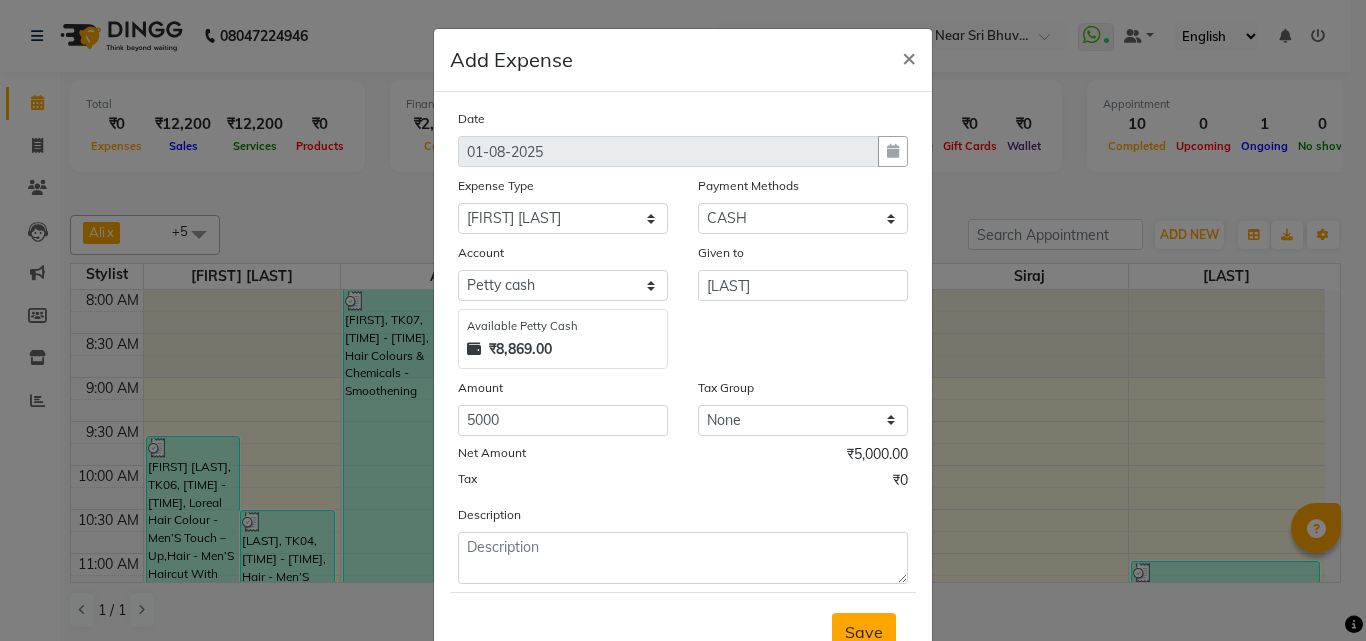 click on "Save" at bounding box center [864, 632] 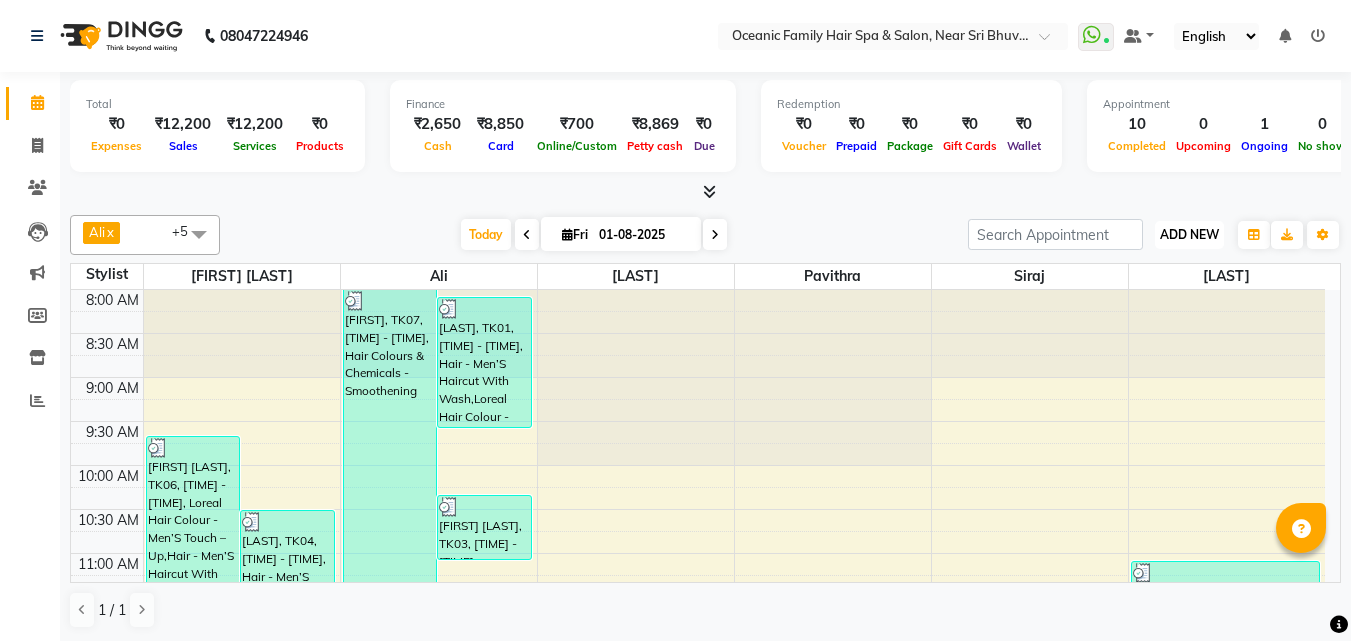 click on "ADD NEW" at bounding box center [1189, 234] 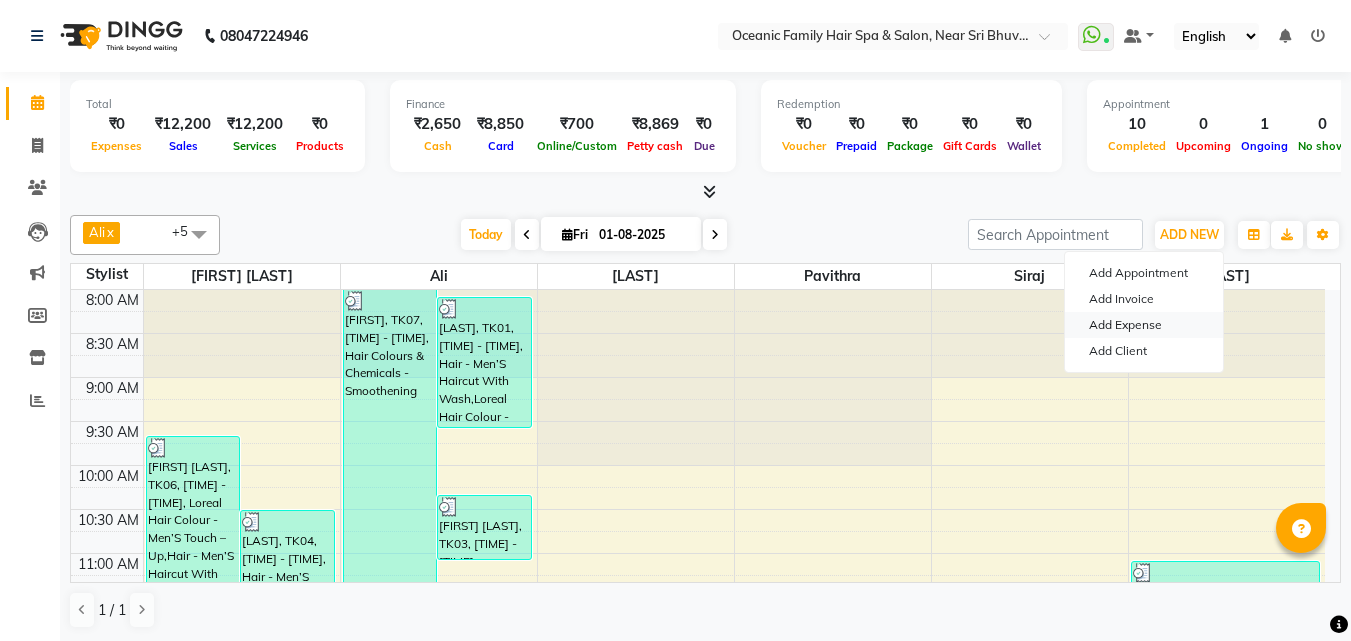 click on "Add Expense" at bounding box center [1144, 325] 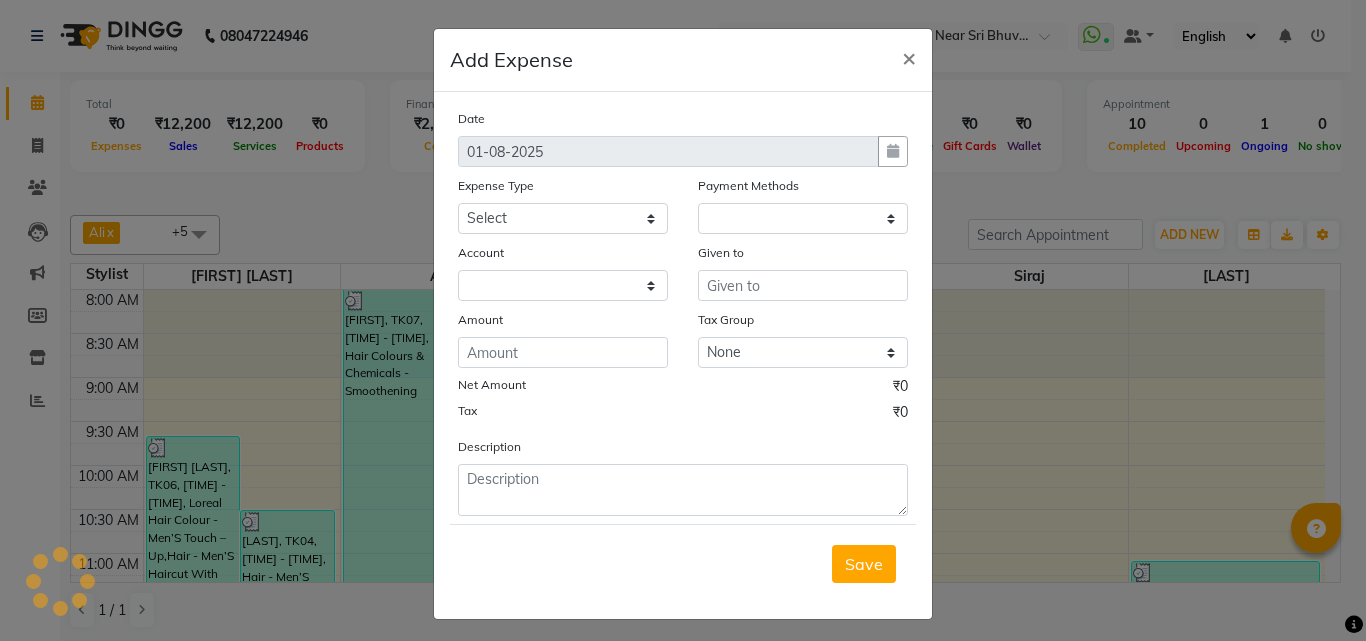 select on "1" 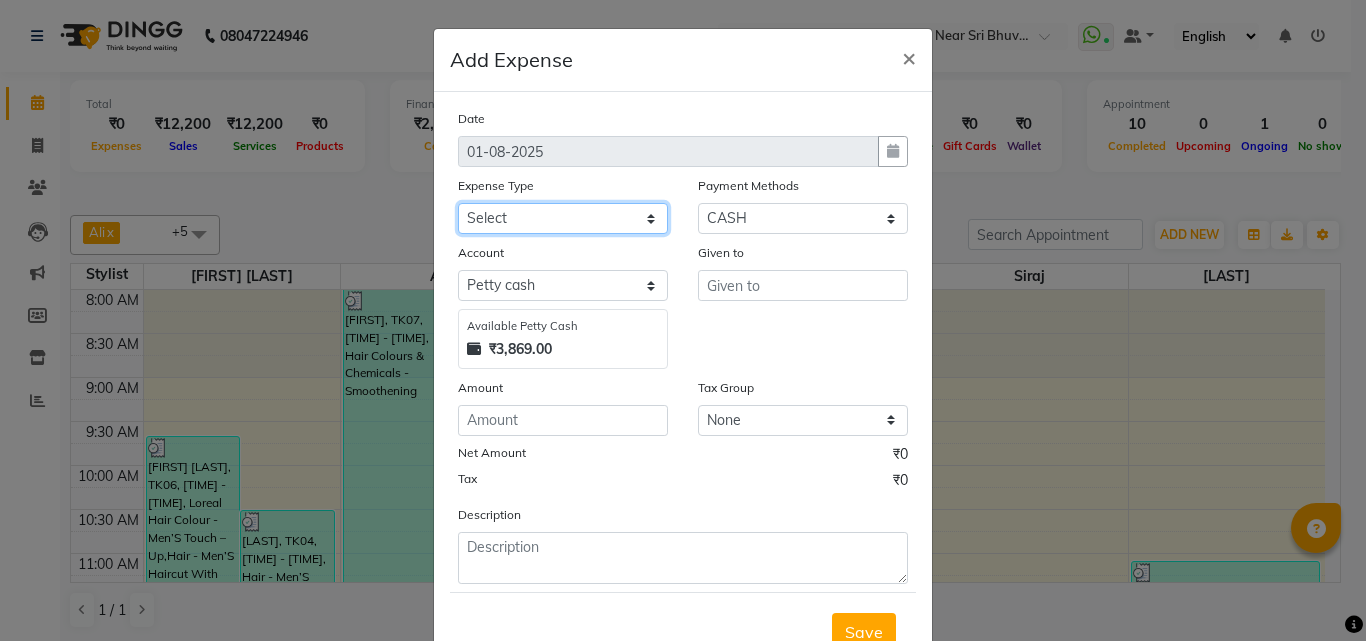 click on "Select [FIRST] [LAST] [LAST] [FIRST] [LAST] Bank charges Cash transfer to bank Cash transfer to hub Client Snacks Clinical charges Govt fee House Exp Loan Repayment Maintenance Marketing Miscellaneous Other [FIRST] [LAST] Pigmi [FIRST] Pigmi [FIRST] Pigmi [FIRST] VRS Previous month exp Product [FIRST] [LAST] [LAST] Maid [LAST] Salary Salon Equipment salon rent [FIRST] [LAST] [FIRST] [LAST] [LAST] Staff Room Rent Staff Snacks Staff Tip [FIRST] [LAST] Tax Utilities" 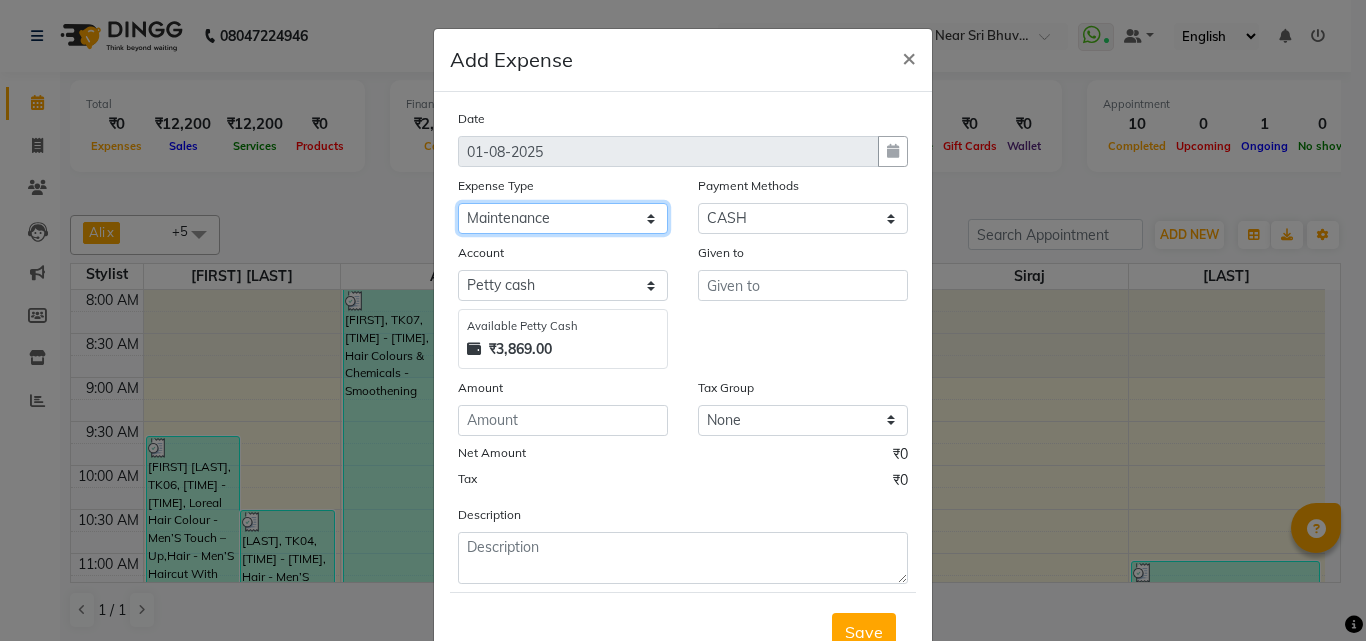 click on "Select [FIRST] [LAST] [LAST] [FIRST] [LAST] Bank charges Cash transfer to bank Cash transfer to hub Client Snacks Clinical charges Govt fee House Exp Loan Repayment Maintenance Marketing Miscellaneous Other [FIRST] [LAST] Pigmi [FIRST] Pigmi [FIRST] Pigmi [FIRST] VRS Previous month exp Product [FIRST] [LAST] [LAST] Maid [LAST] Salary Salon Equipment salon rent [FIRST] [LAST] [FIRST] [LAST] [LAST] Staff Room Rent Staff Snacks Staff Tip [FIRST] [LAST] Tax Utilities" 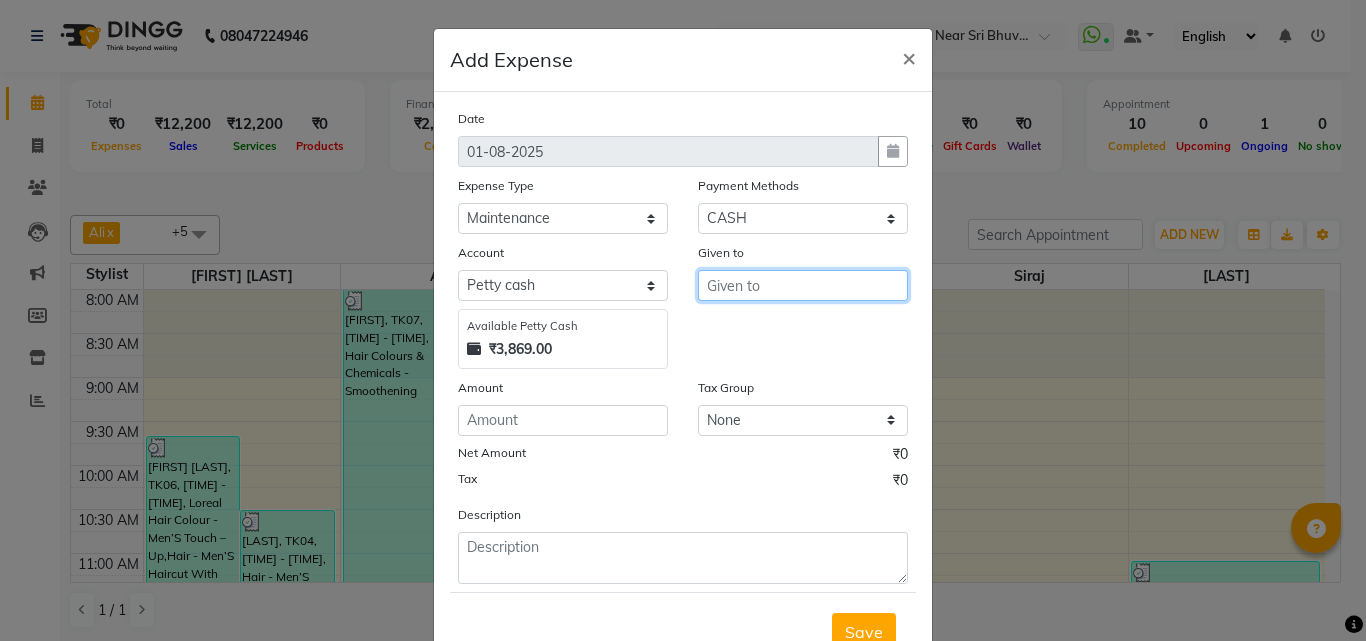 click at bounding box center [803, 285] 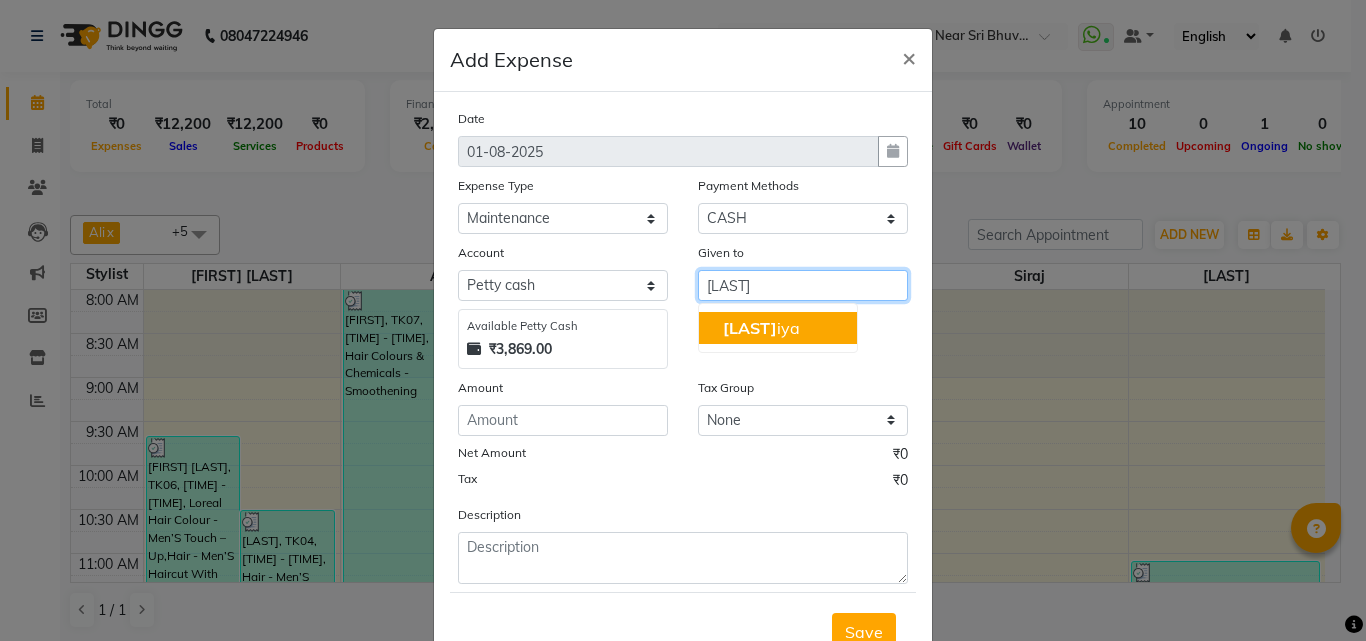 click on "[LAST] [LAST]" at bounding box center [778, 328] 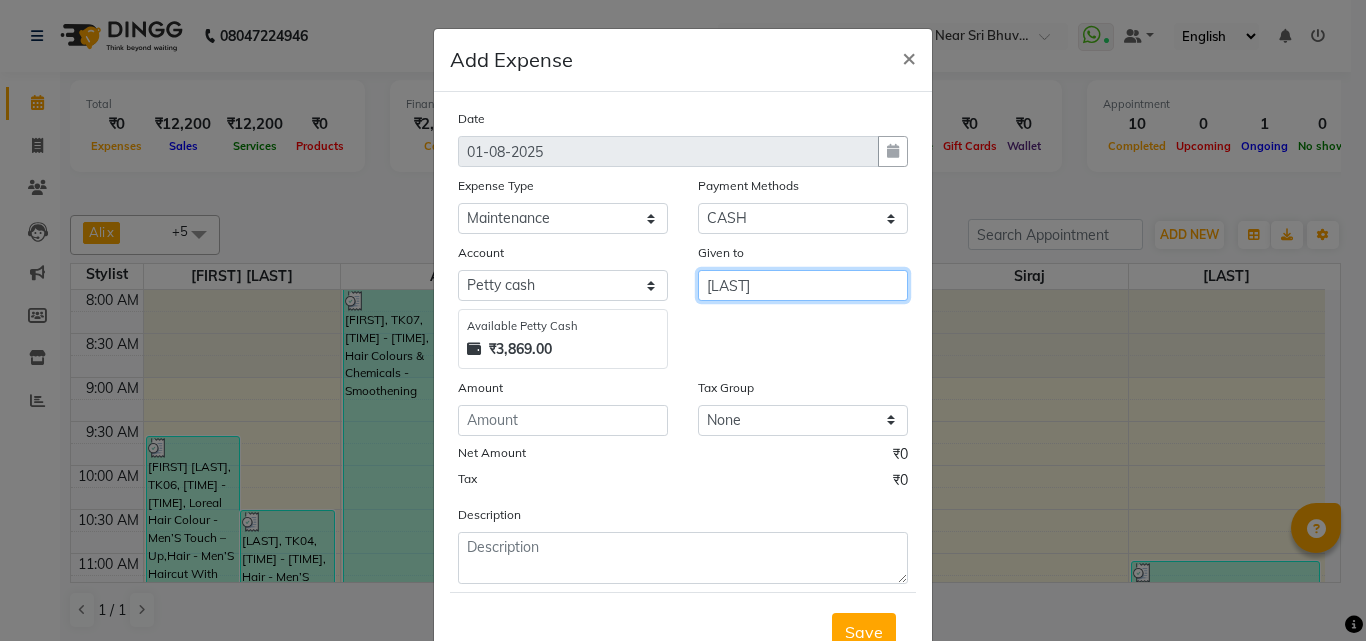 type on "[LAST]" 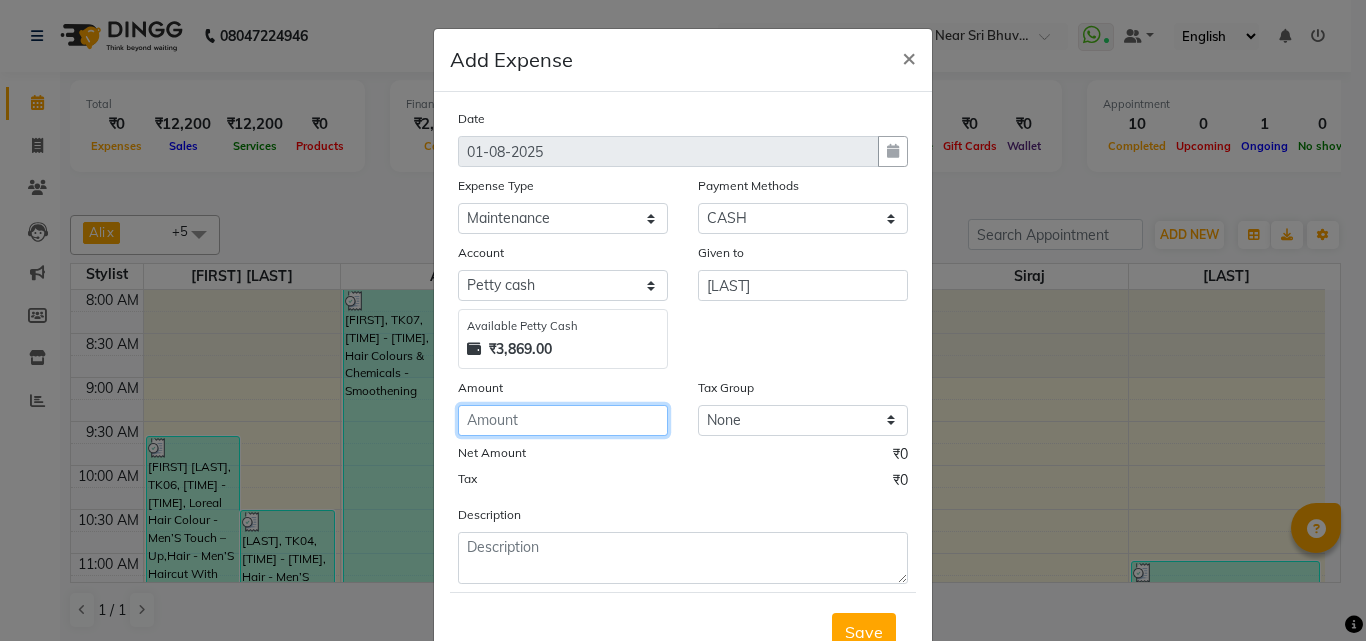 click 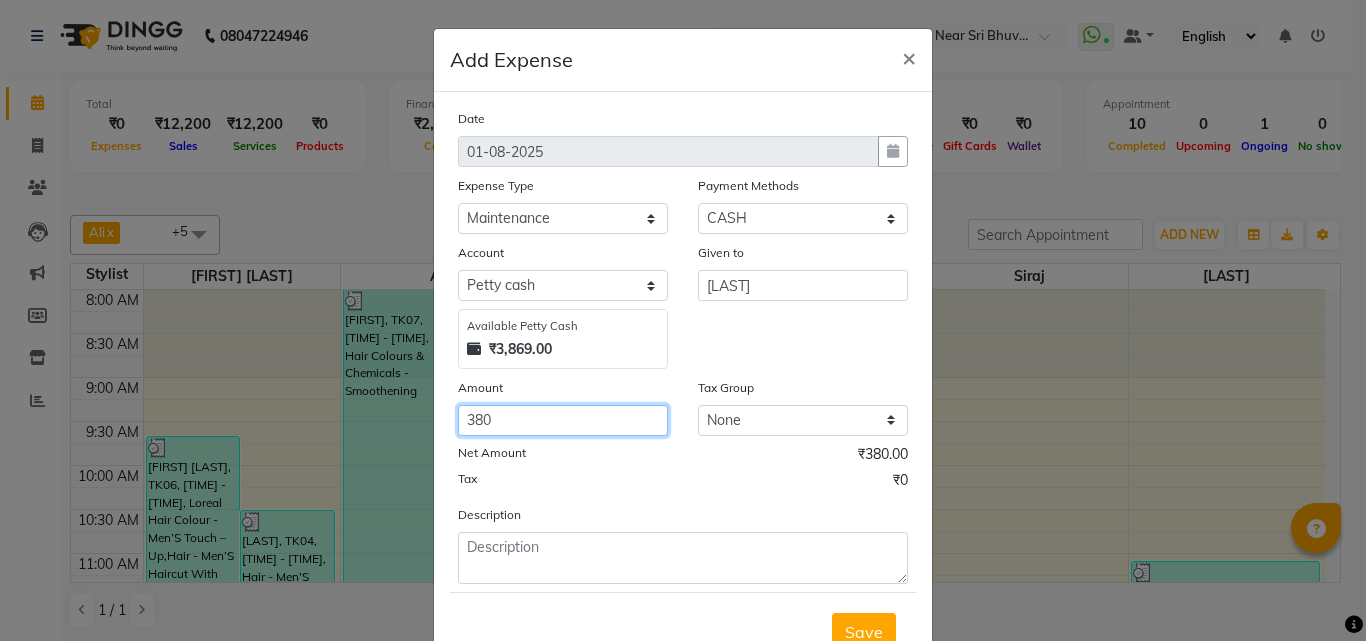 type on "380" 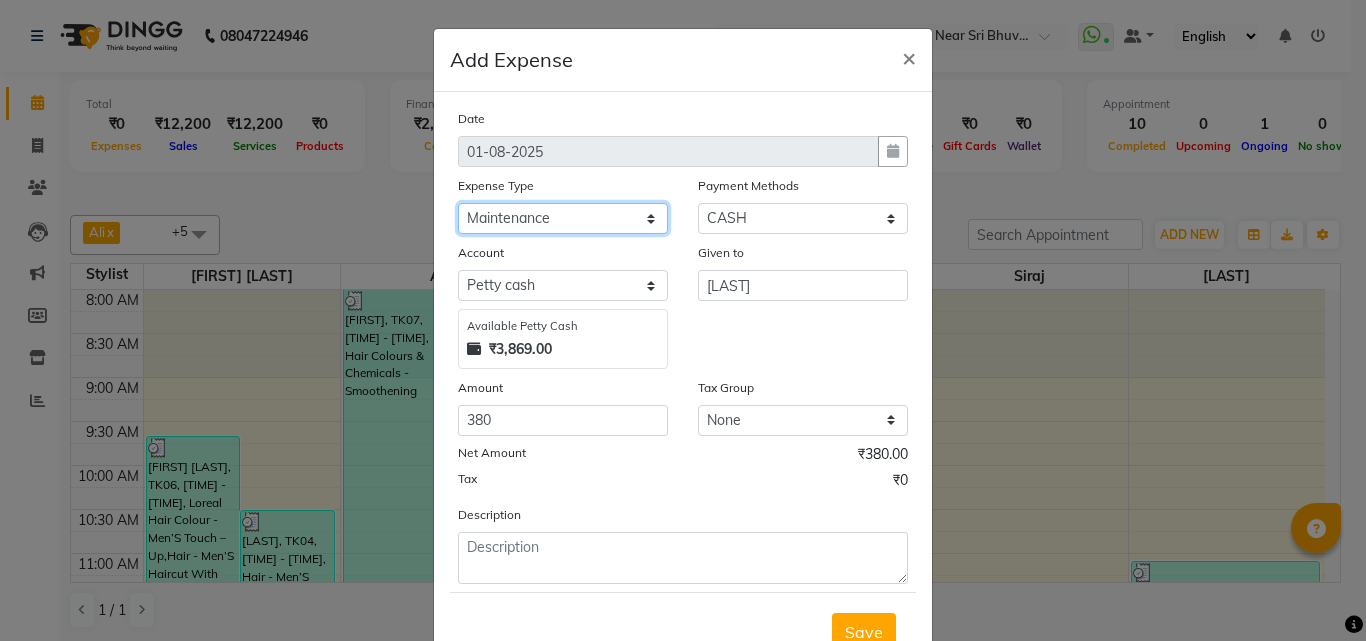 click on "Select [FIRST] [LAST] [LAST] [FIRST] [LAST] Bank charges Cash transfer to bank Cash transfer to hub Client Snacks Clinical charges Govt fee House Exp Loan Repayment Maintenance Marketing Miscellaneous Other [FIRST] [LAST] Pigmi [FIRST] Pigmi [FIRST] Pigmi [FIRST] VRS Previous month exp Product [FIRST] [LAST] [LAST] Maid [LAST] Salary Salon Equipment salon rent [FIRST] [LAST] [FIRST] [LAST] [LAST] Staff Room Rent Staff Snacks Staff Tip [FIRST] [LAST] Tax Utilities" 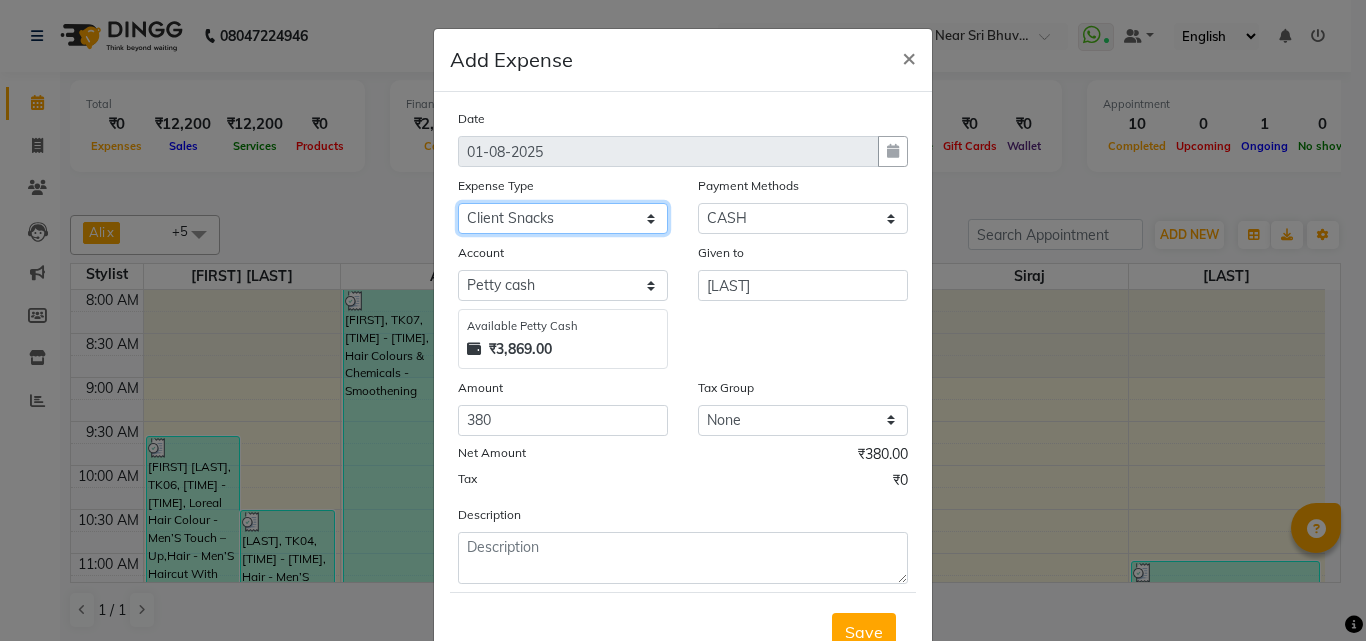 click on "Select [FIRST] [LAST] [LAST] [FIRST] [LAST] Bank charges Cash transfer to bank Cash transfer to hub Client Snacks Clinical charges Govt fee House Exp Loan Repayment Maintenance Marketing Miscellaneous Other [FIRST] [LAST] Pigmi [FIRST] Pigmi [FIRST] Pigmi [FIRST] VRS Previous month exp Product [FIRST] [LAST] [LAST] Maid [LAST] Salary Salon Equipment salon rent [FIRST] [LAST] [FIRST] [LAST] [LAST] Staff Room Rent Staff Snacks Staff Tip [FIRST] [LAST] Tax Utilities" 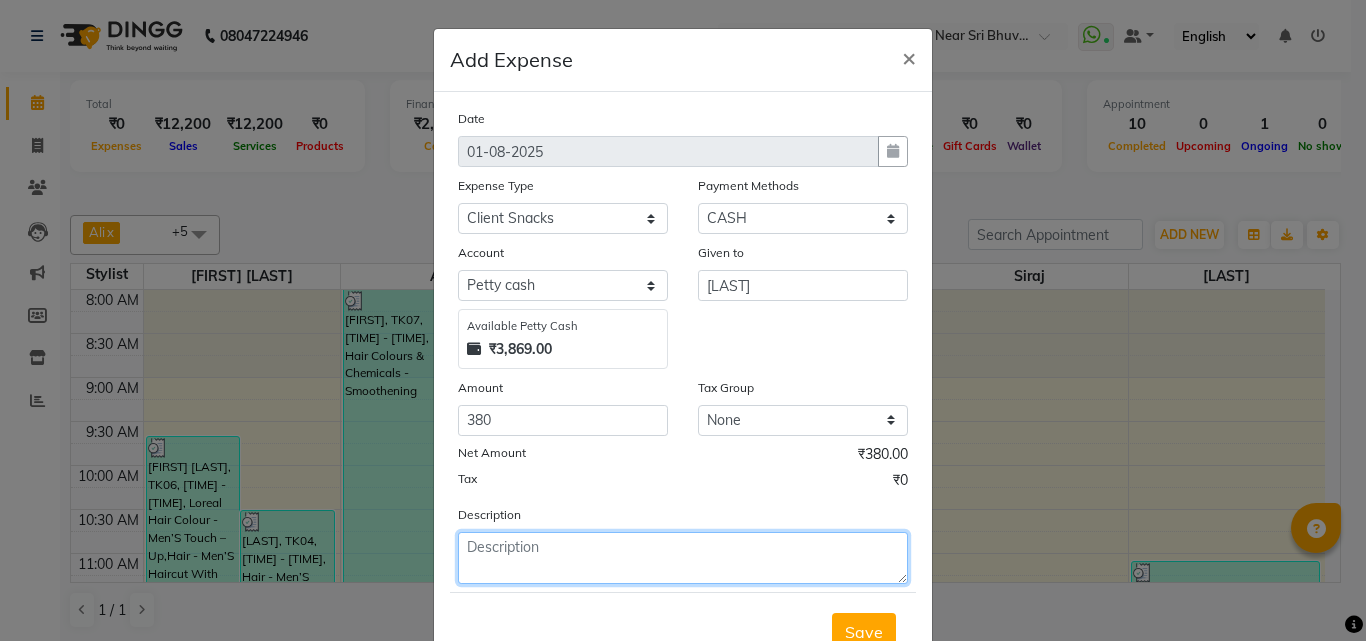 click 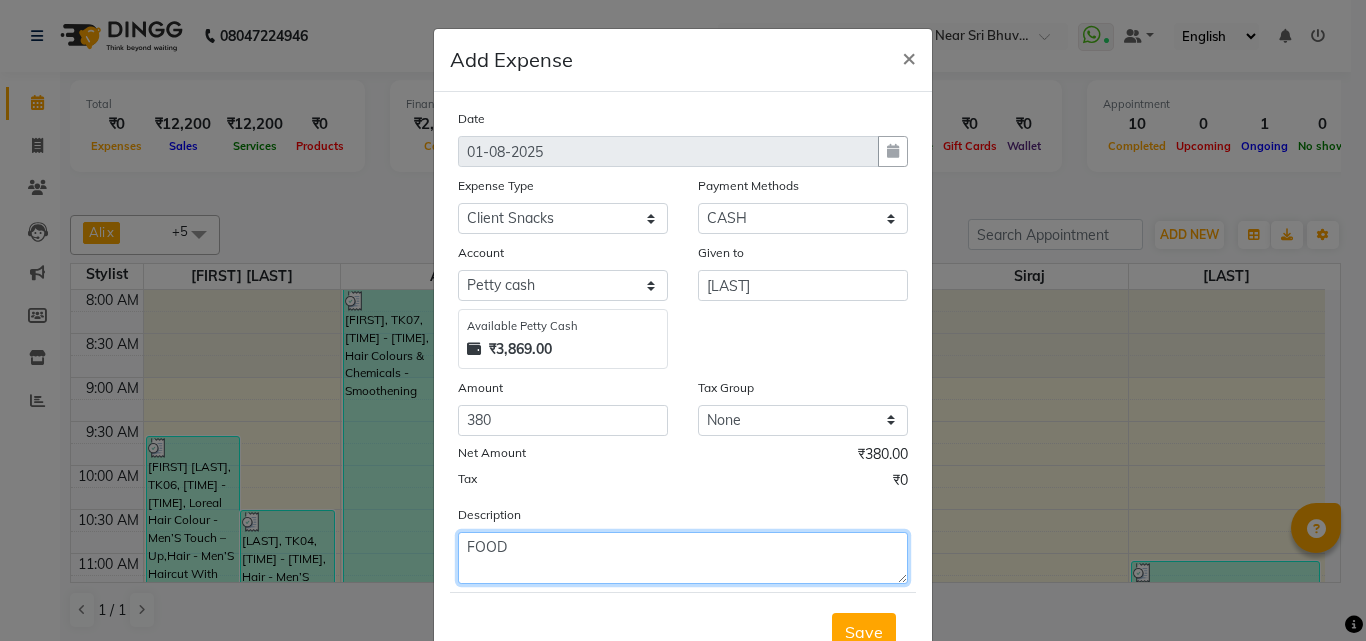 click on "FOOD" 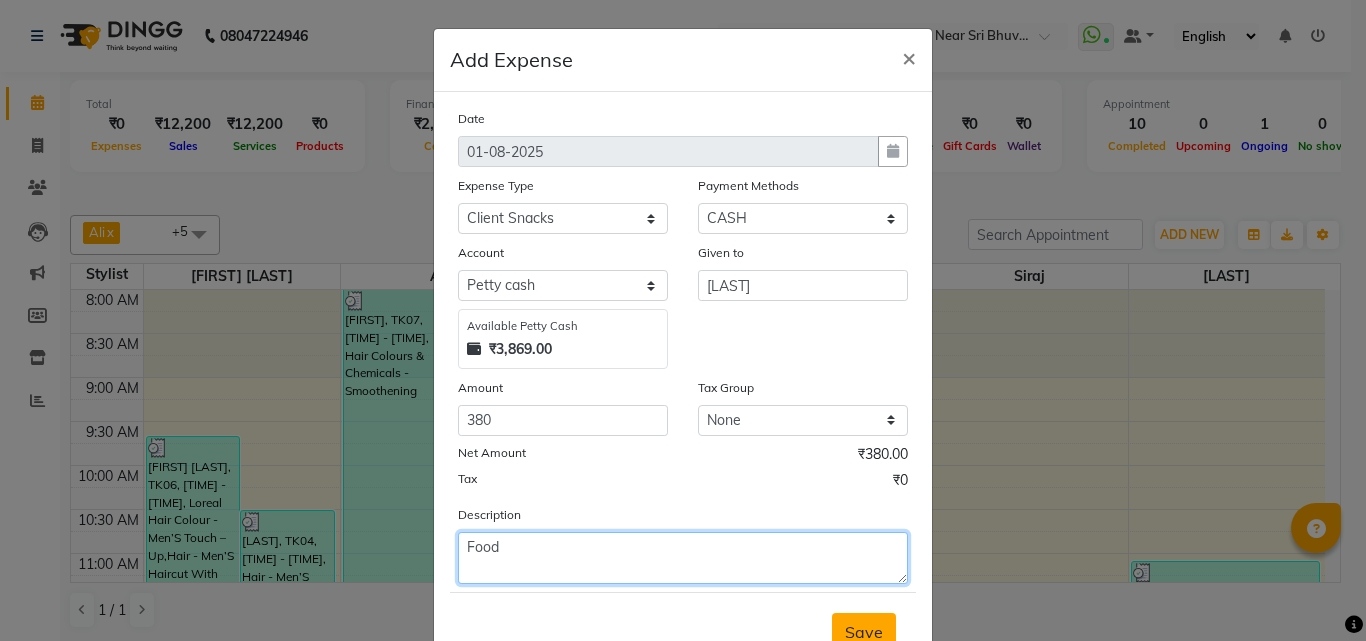 type on "Food" 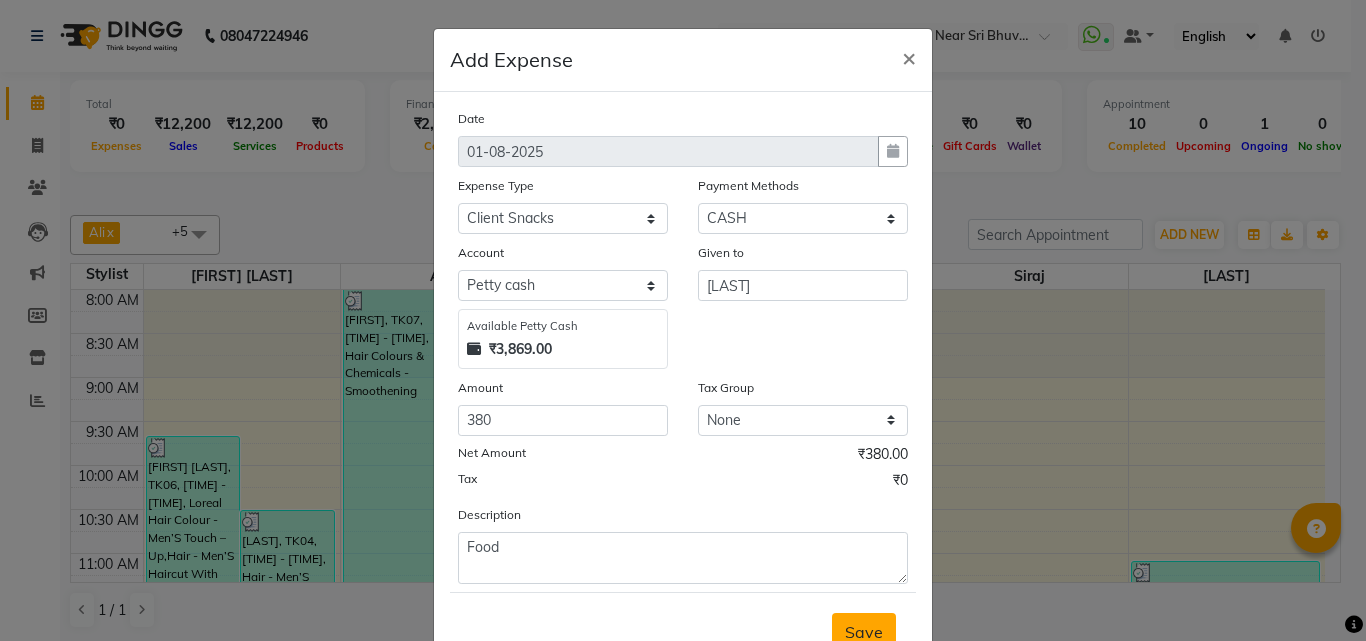 click on "Save" at bounding box center (864, 632) 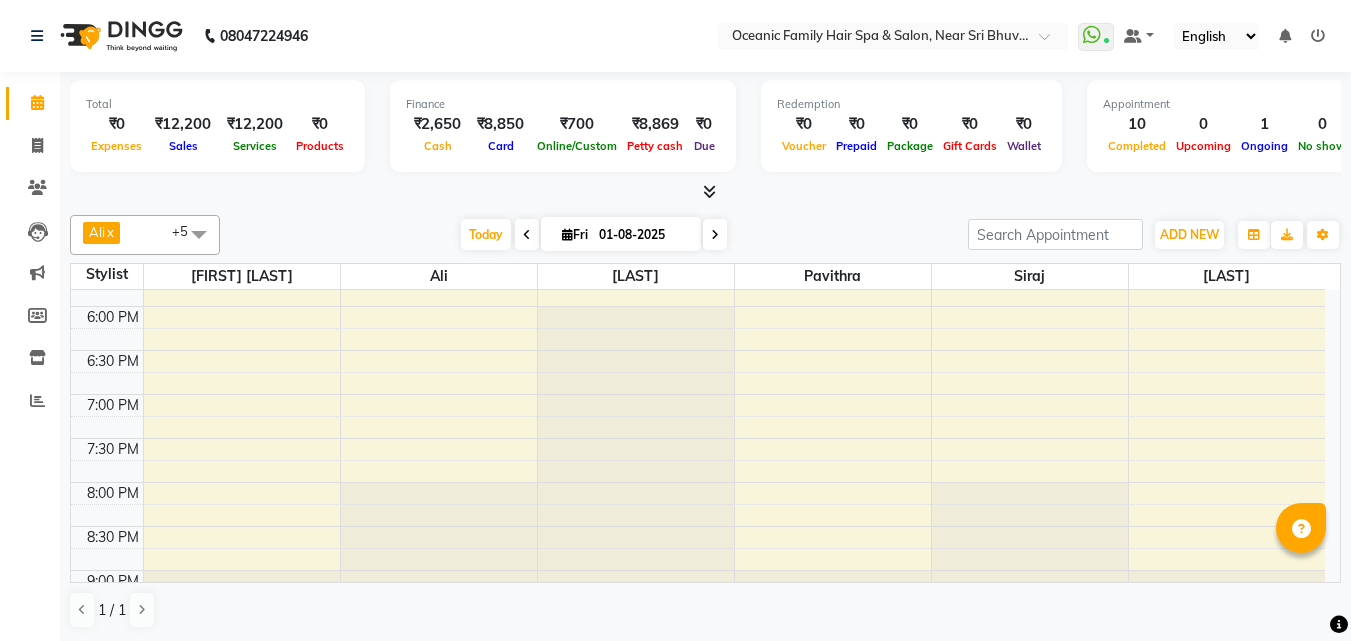 scroll, scrollTop: 939, scrollLeft: 0, axis: vertical 